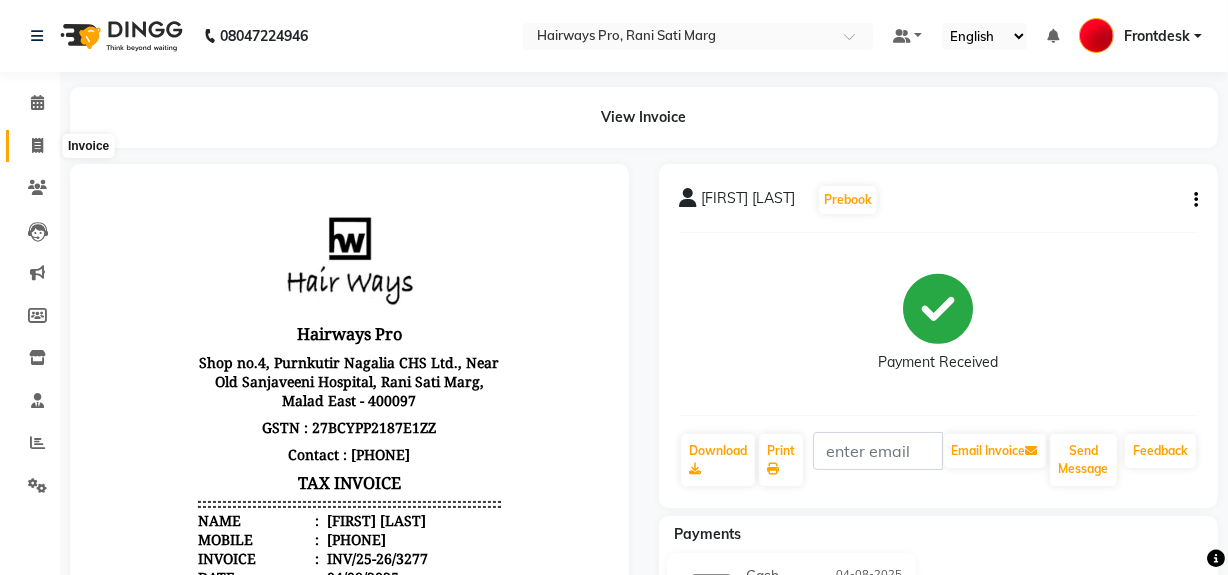 scroll, scrollTop: 0, scrollLeft: 0, axis: both 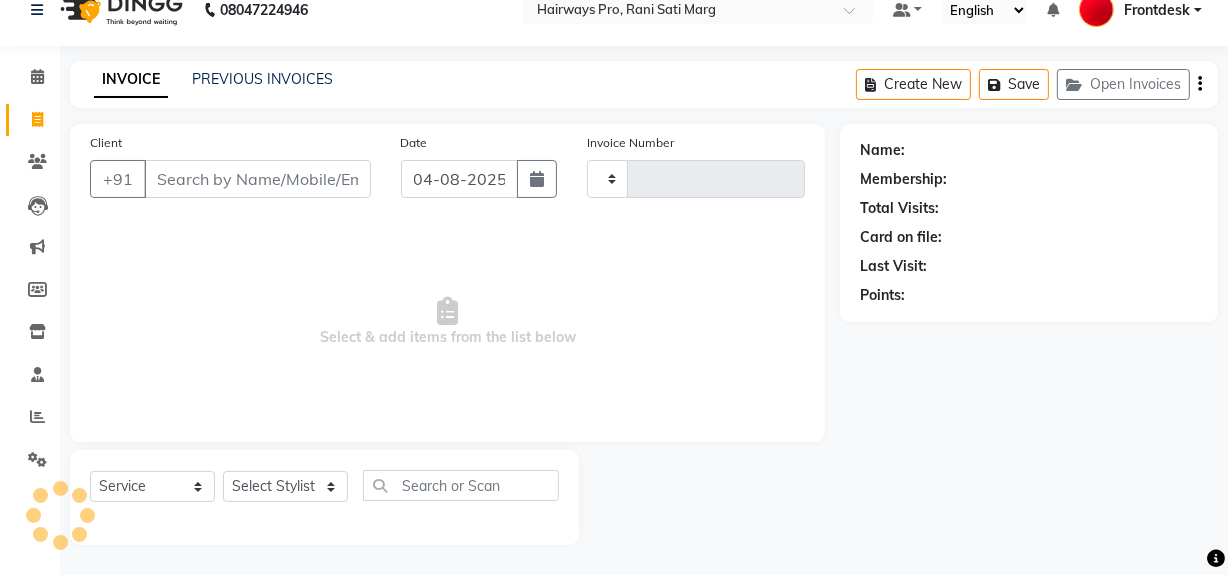 click on "Client" at bounding box center (257, 179) 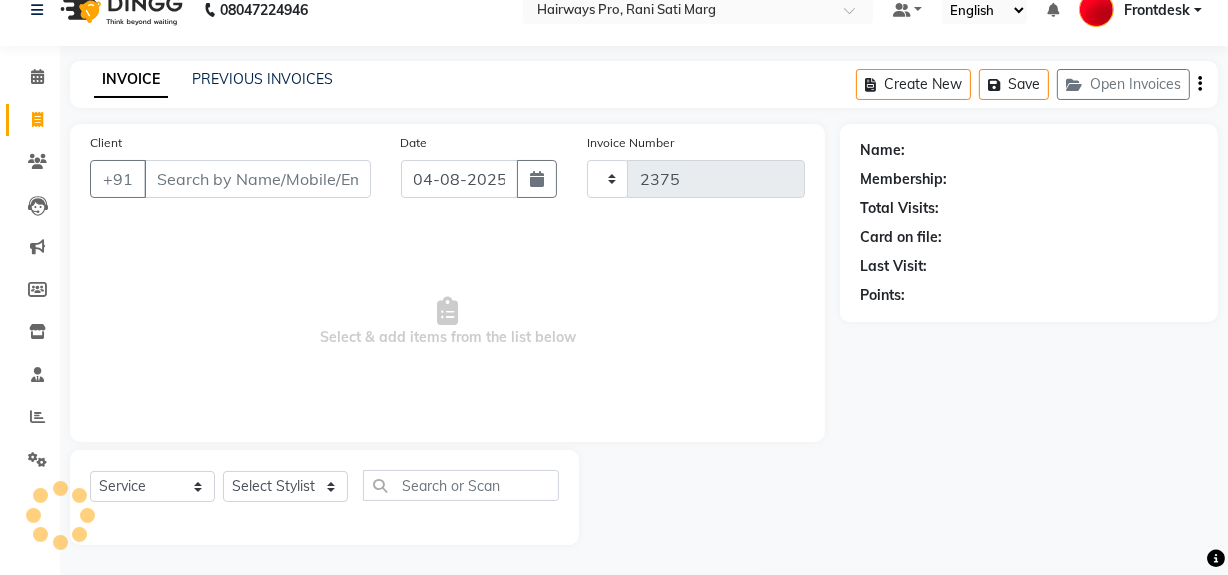 type on "8" 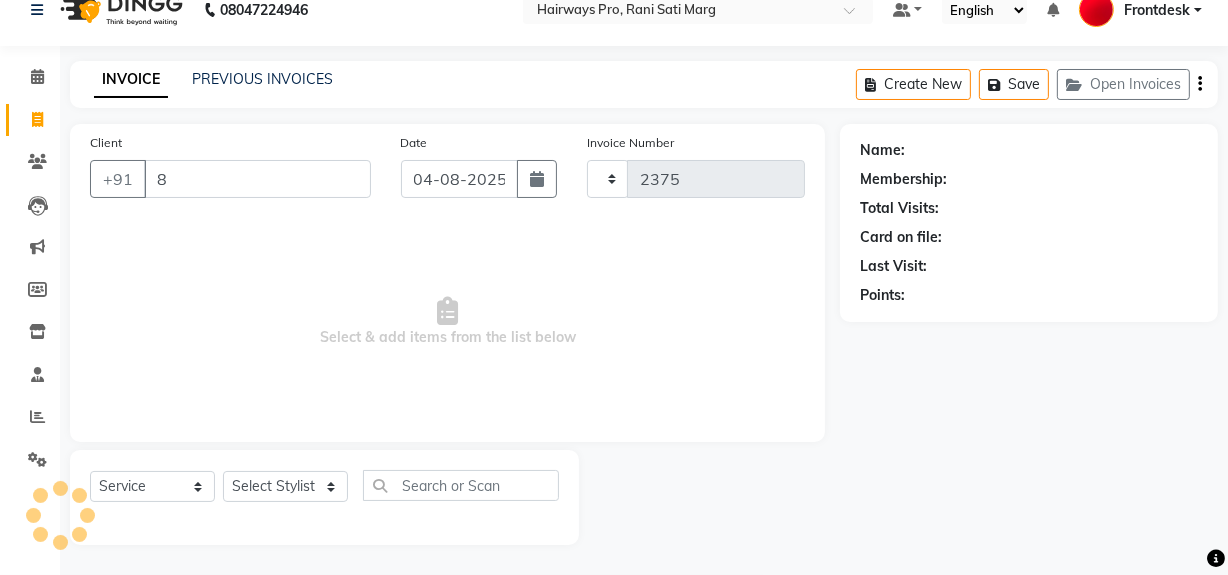 select on "787" 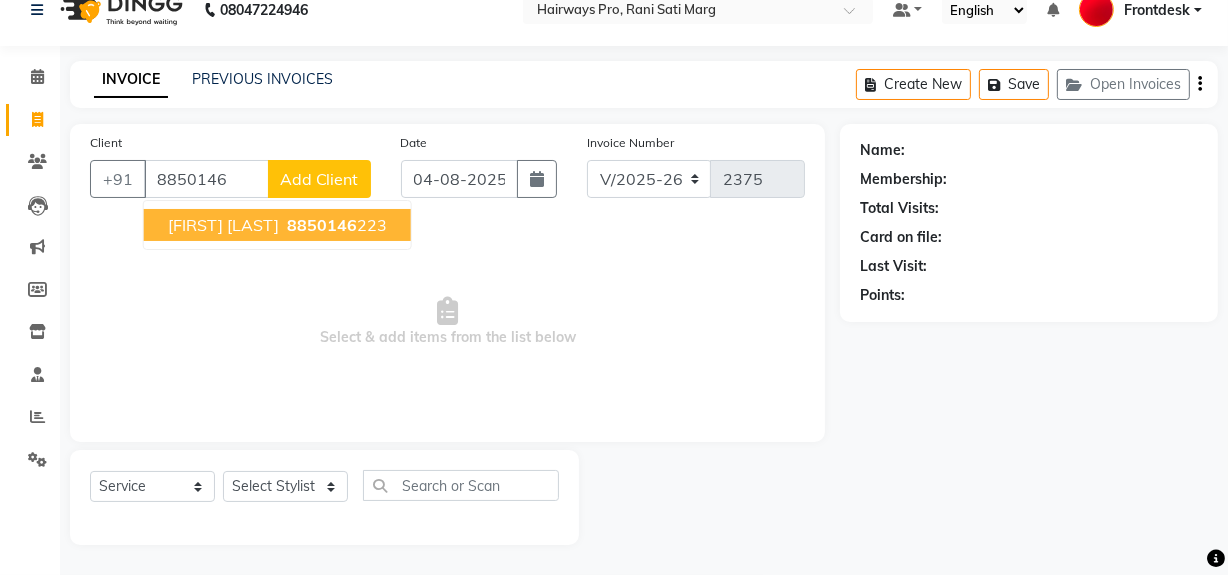 click on "[FIRST] [LAST]" at bounding box center [223, 225] 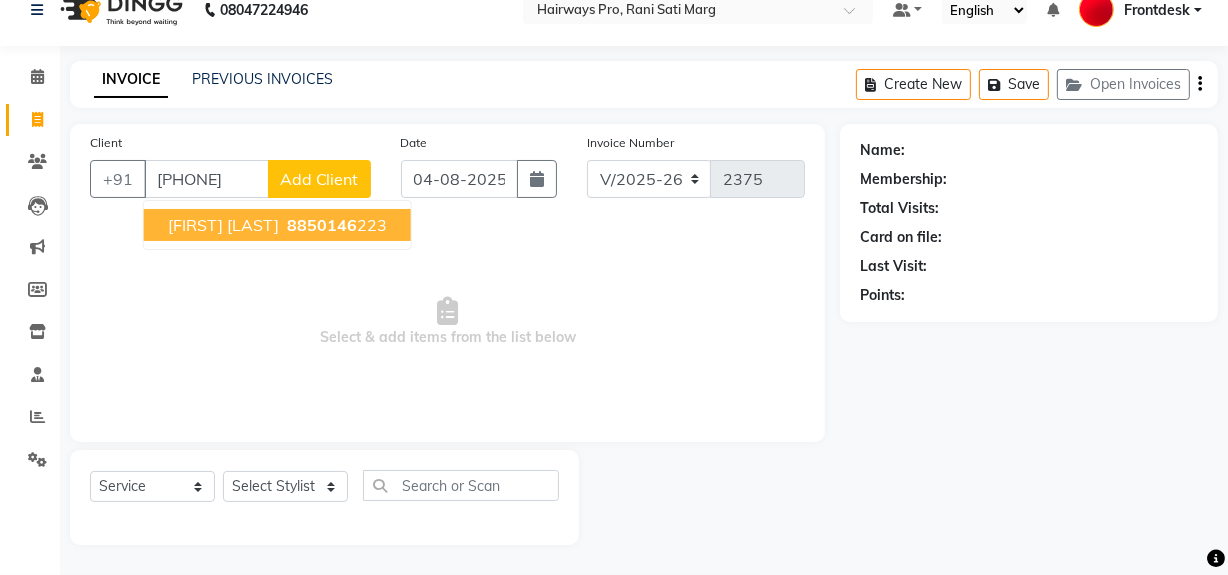 type on "[PHONE]" 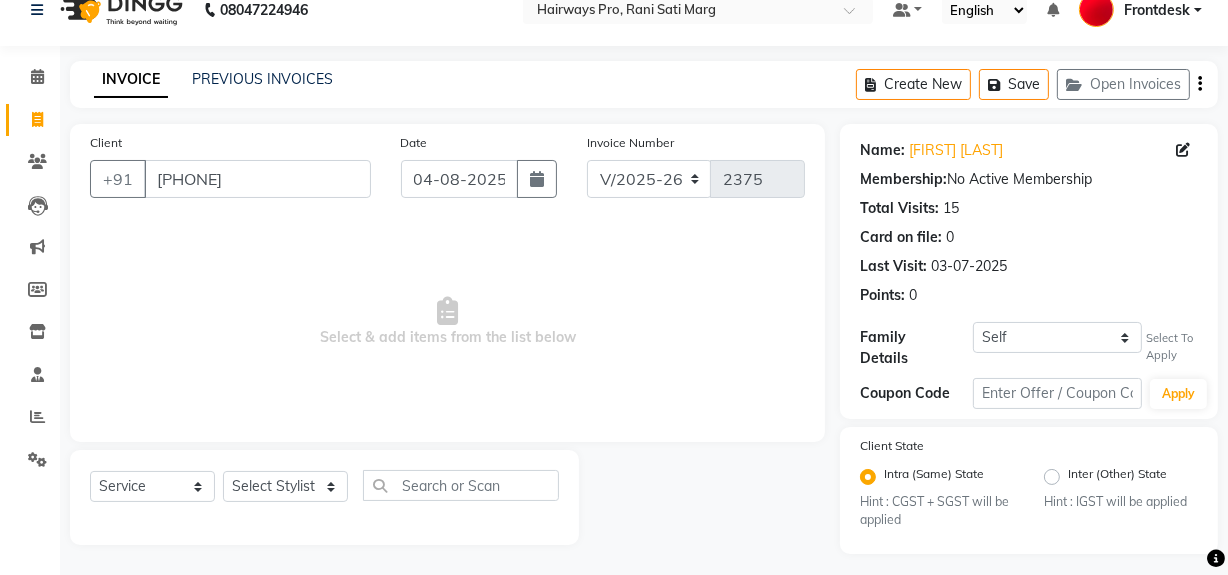 click on "Name: [FIRST] [LAST] Membership:  No Active Membership  Total Visits:  15 Card on file:  0 Last Visit:   03-07-2025 Points:   0  Family Details Self [FIRST] [LAST] Select To Apply Coupon Code Apply" 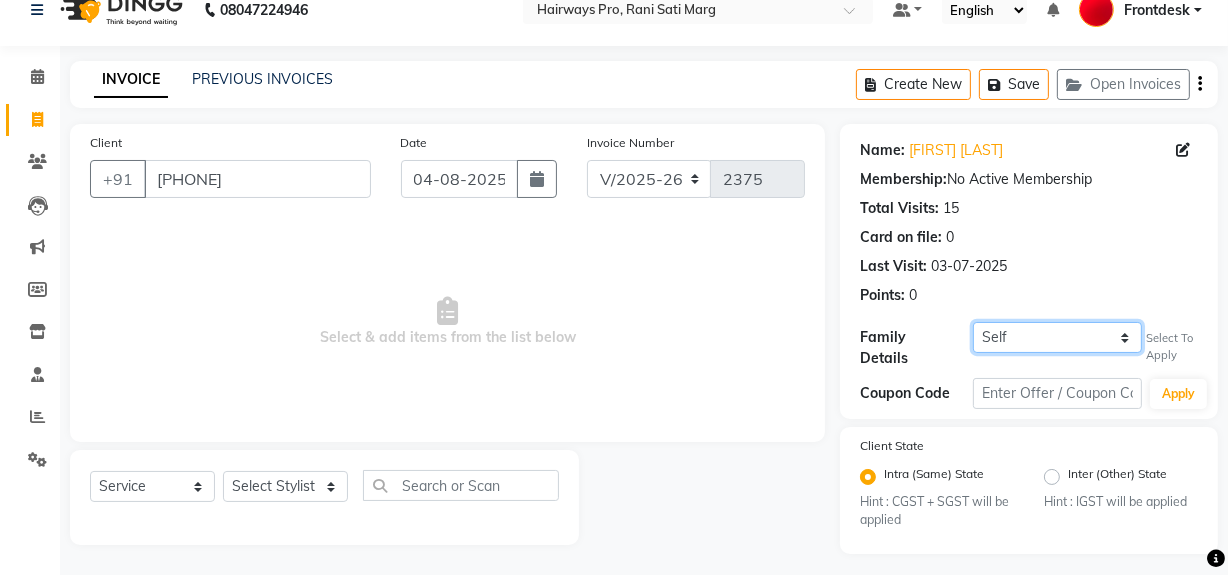 click on "Self [FIRST] [LAST]" 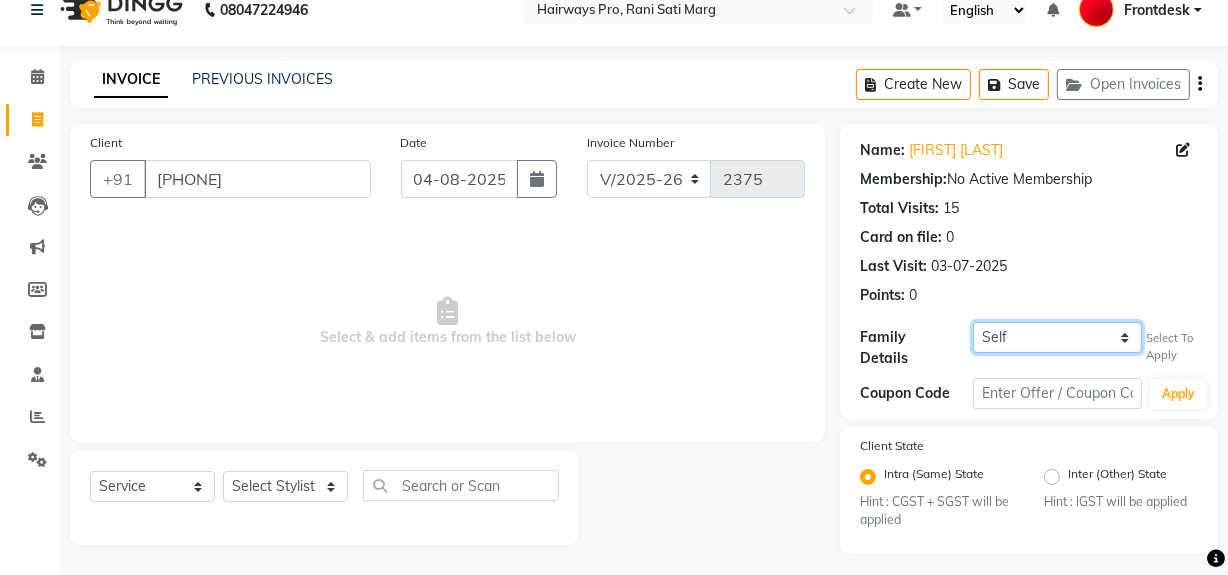 click on "Self [FIRST] [LAST]" 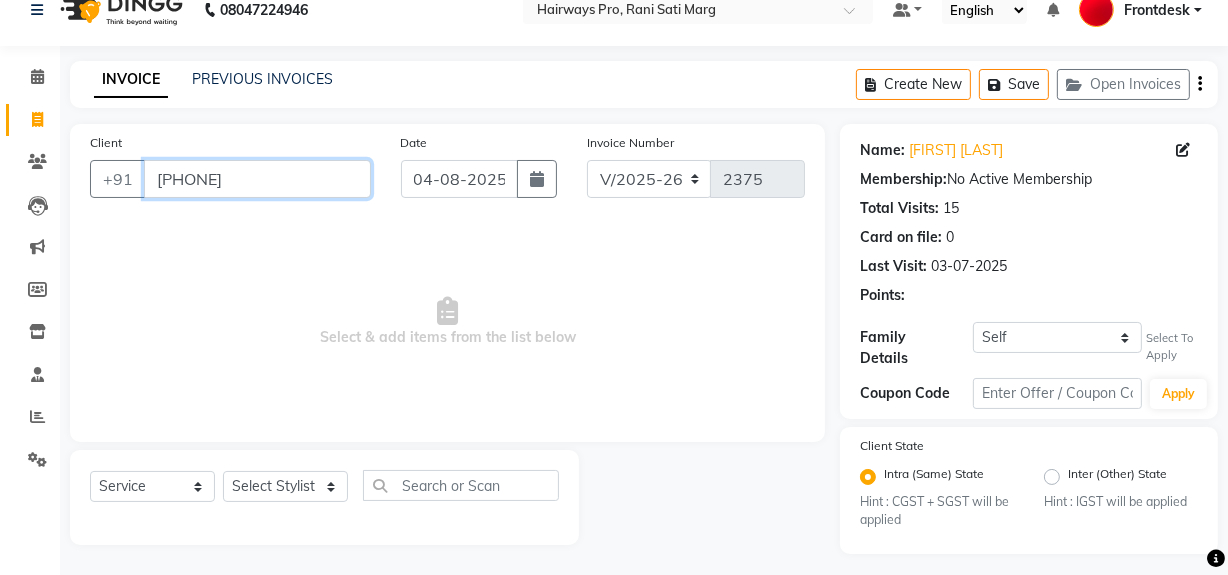 drag, startPoint x: 263, startPoint y: 181, endPoint x: 153, endPoint y: 173, distance: 110.29053 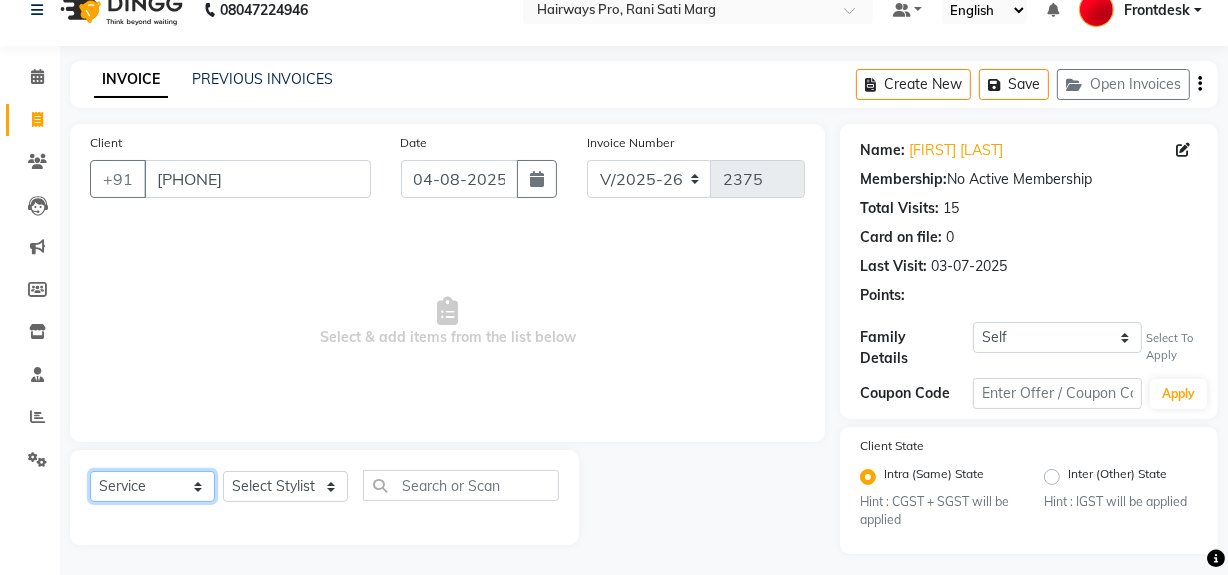 click on "Select  Service  Product  Membership  Package Voucher Prepaid Gift Card" 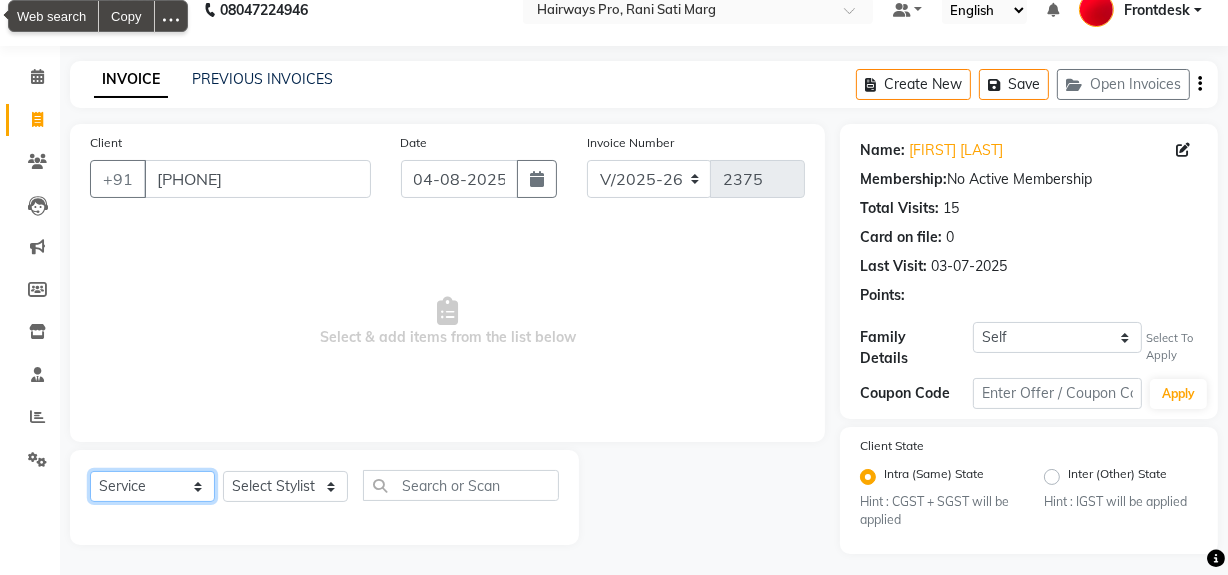 select on "membership" 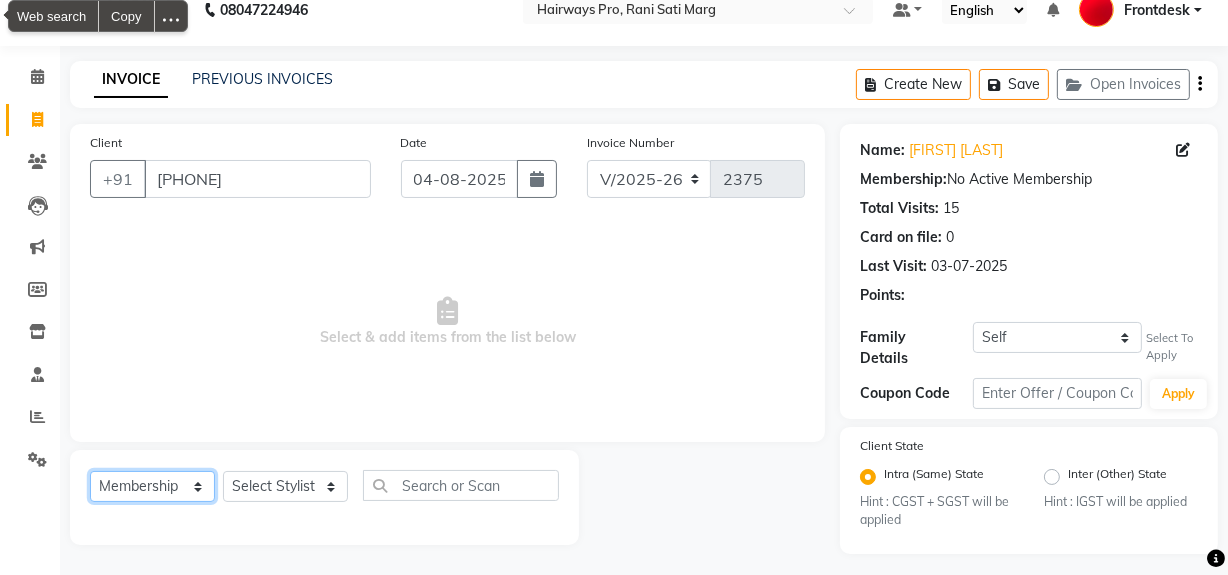 click on "Select  Service  Product  Membership  Package Voucher Prepaid Gift Card" 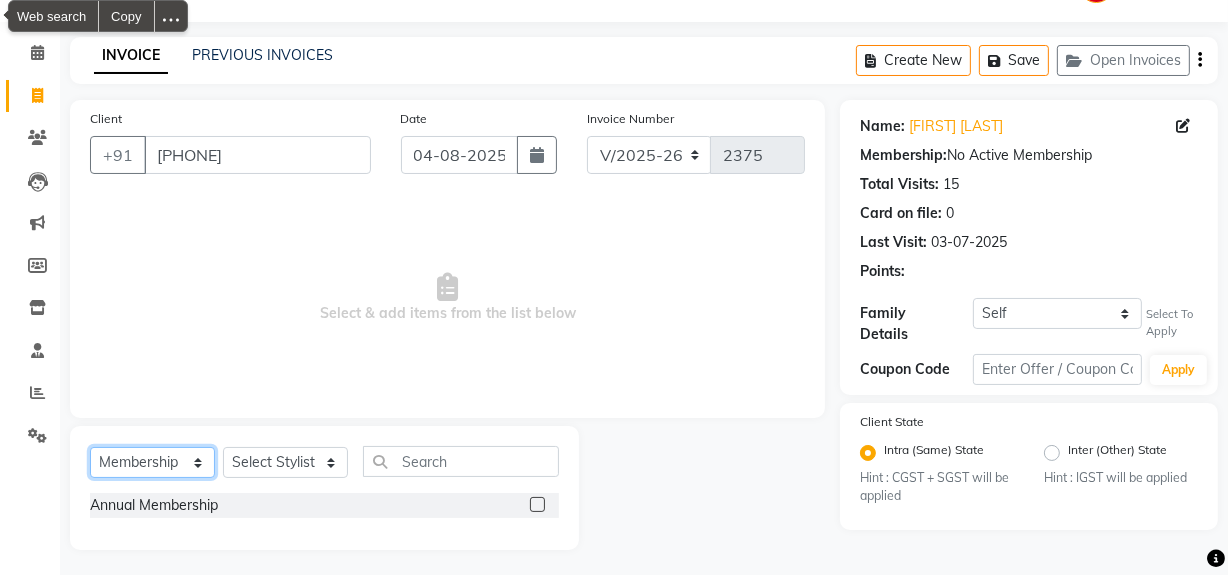 scroll, scrollTop: 55, scrollLeft: 0, axis: vertical 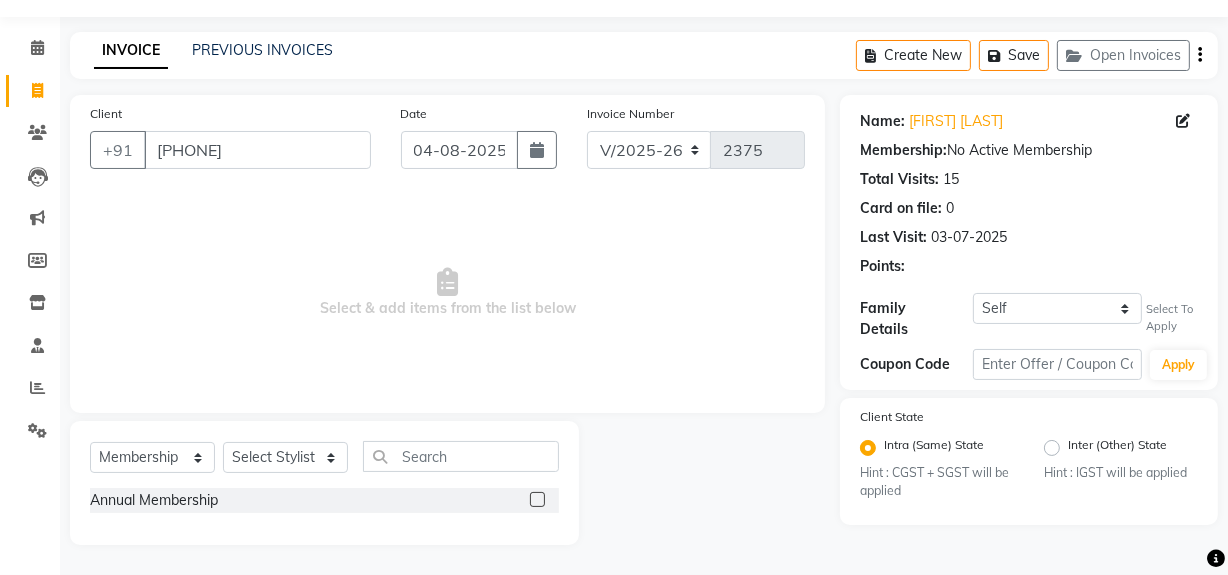 click 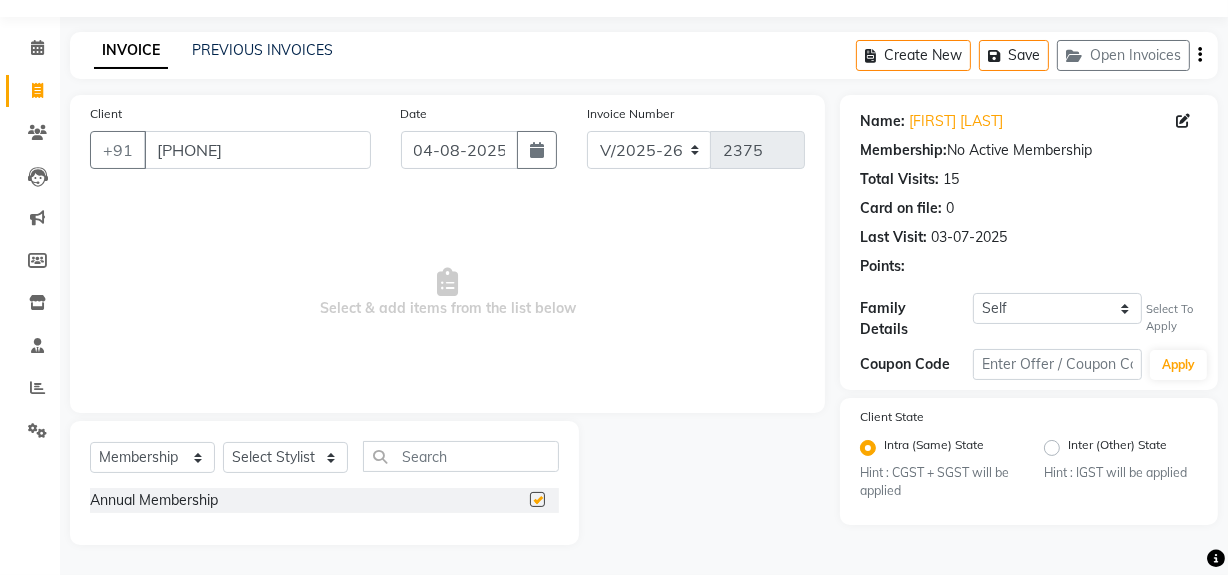 checkbox on "false" 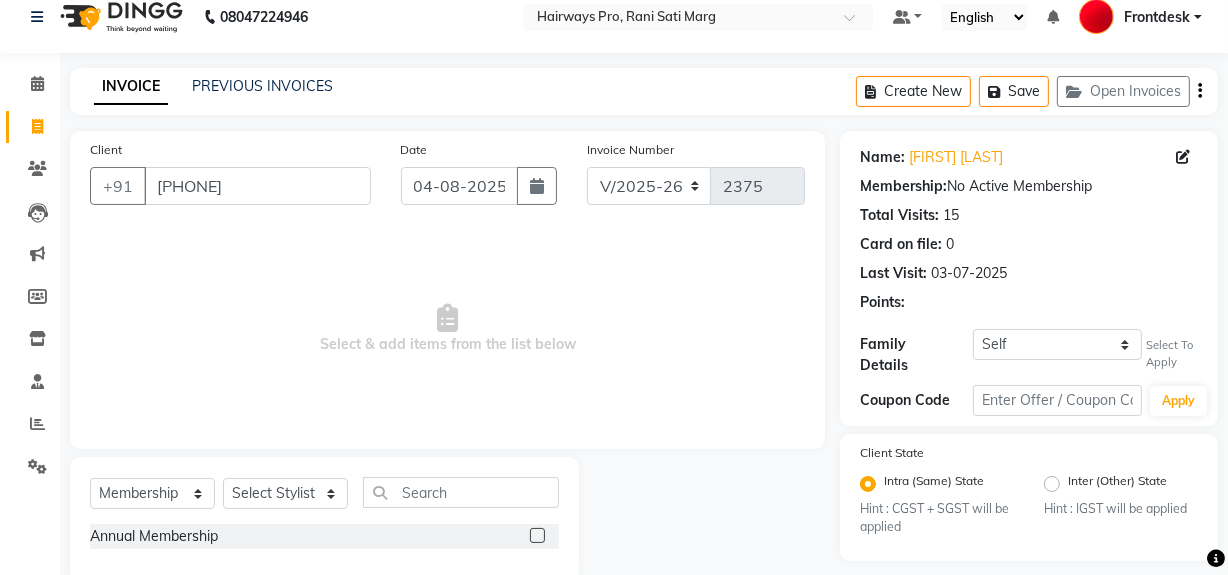 scroll, scrollTop: 0, scrollLeft: 0, axis: both 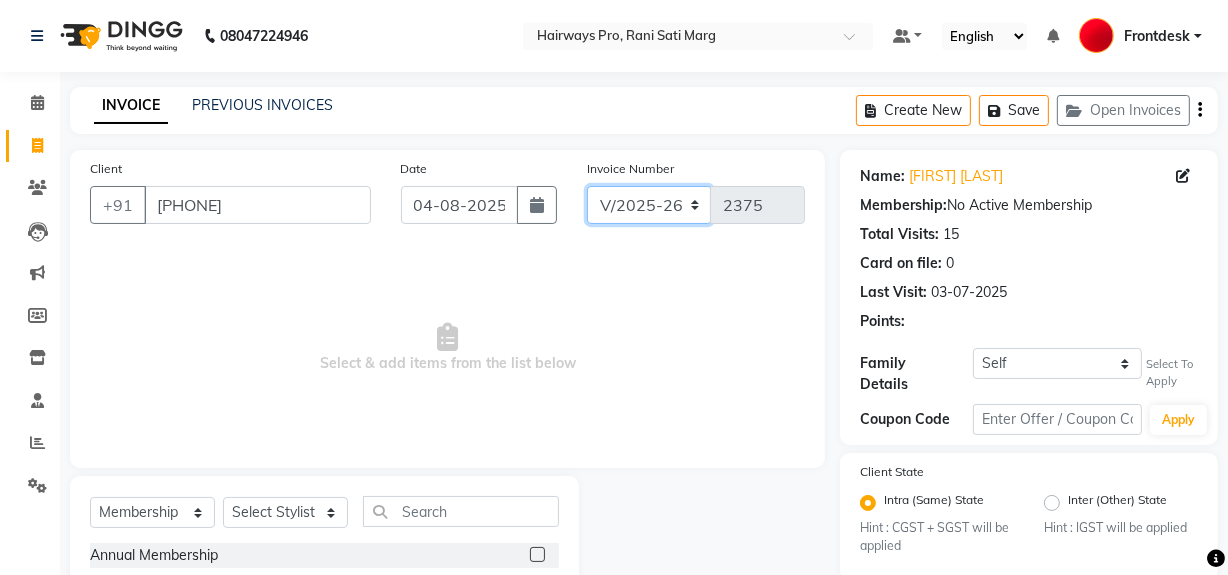 click on "INV/25-26 V/2025-26" 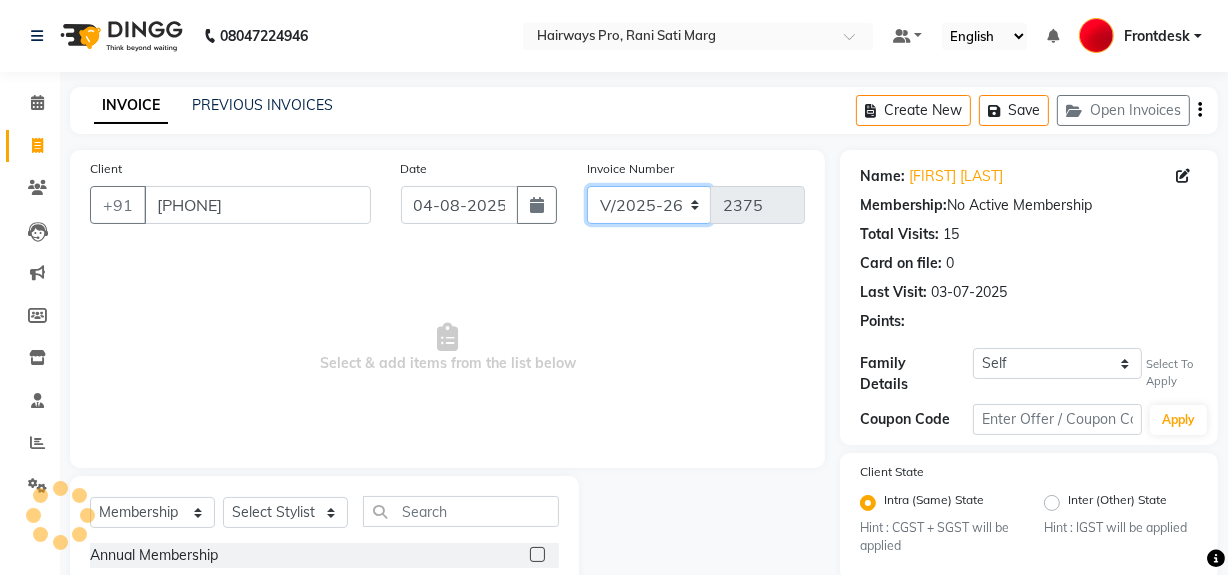 select on "6960" 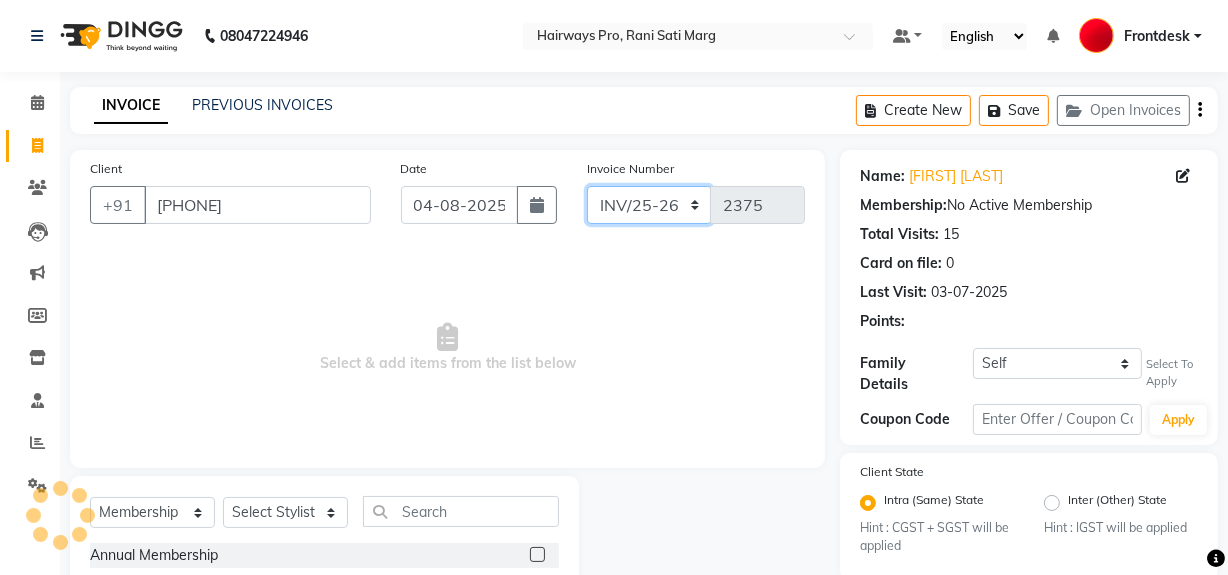 click on "INV/25-26 V/2025-26" 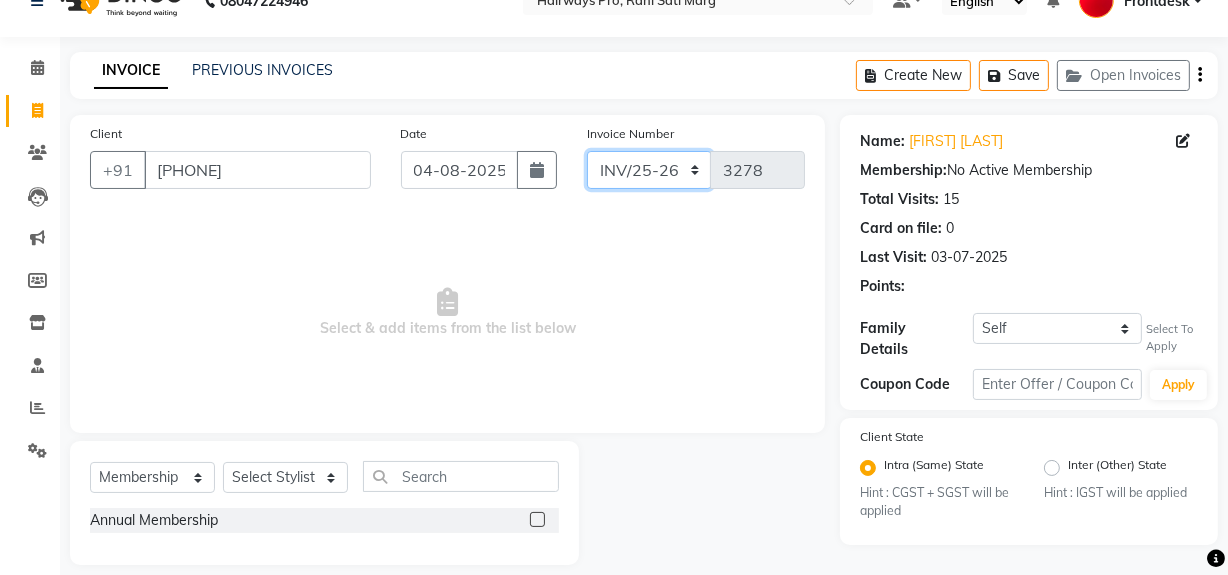 scroll, scrollTop: 55, scrollLeft: 0, axis: vertical 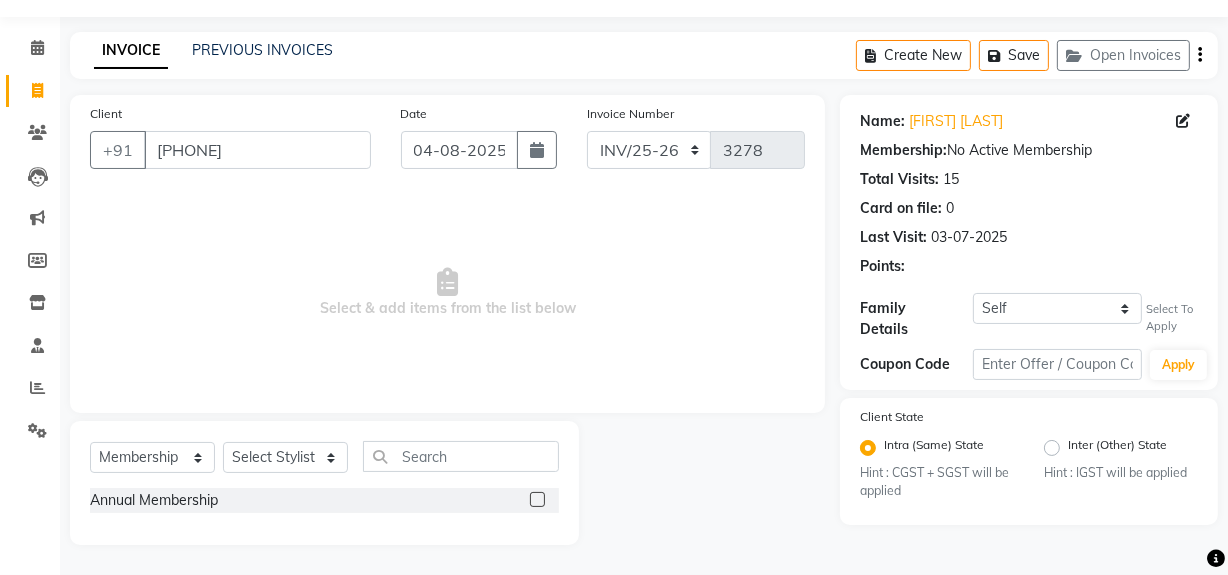 click 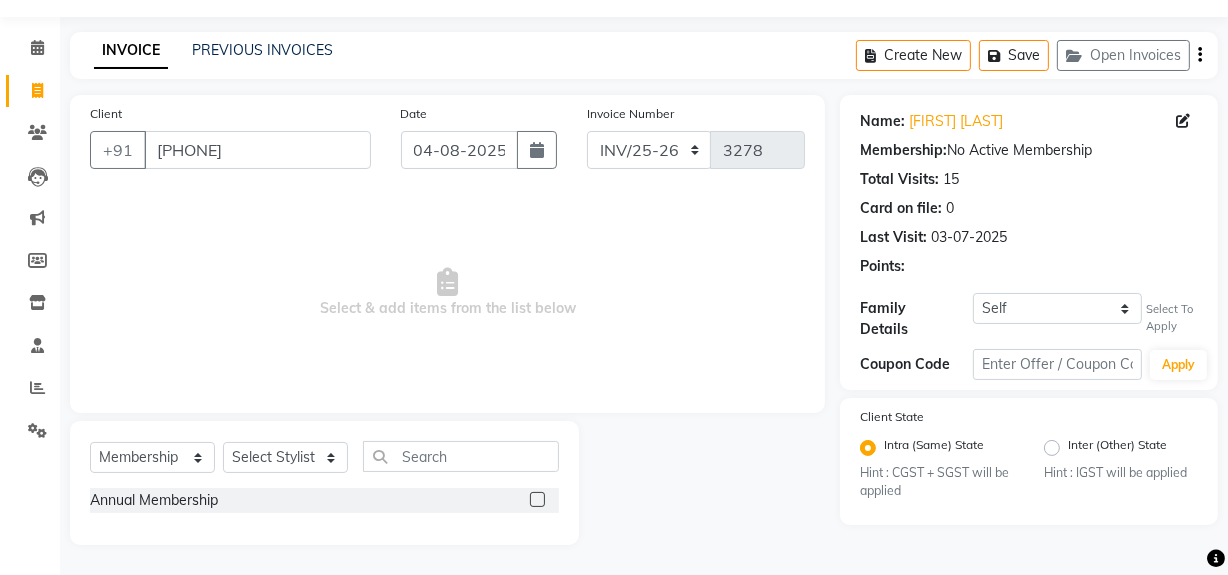 click at bounding box center (536, 500) 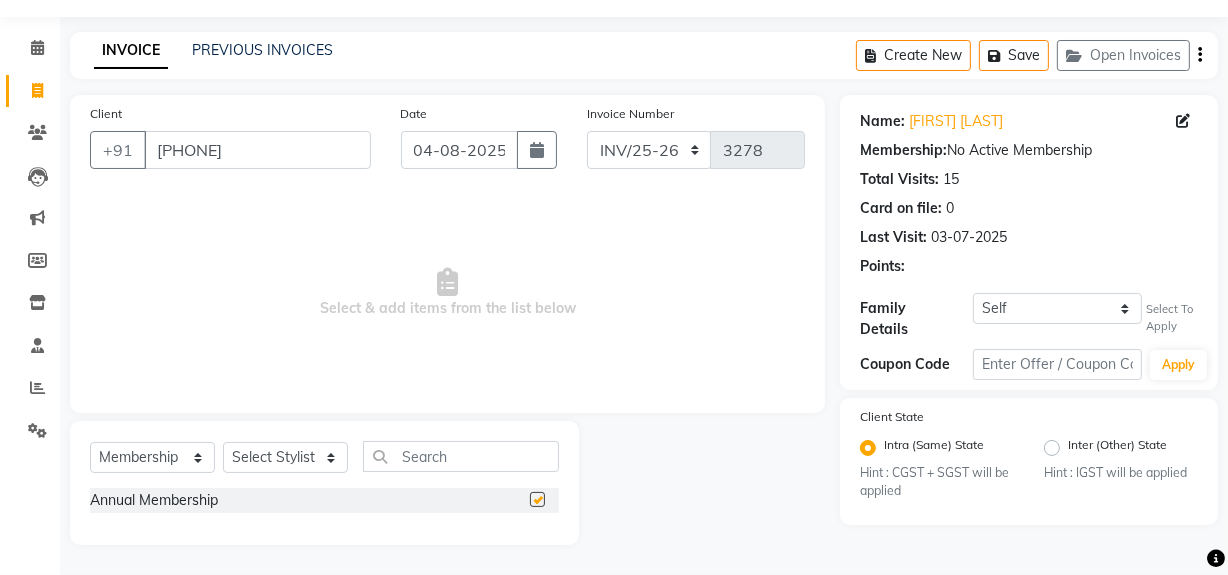 checkbox on "false" 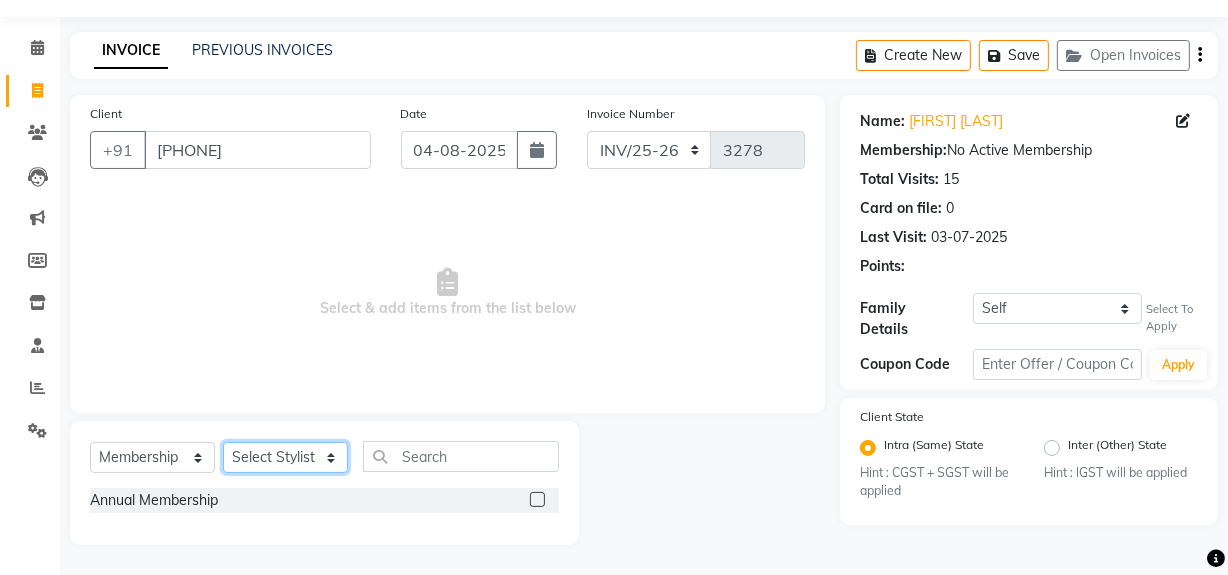 click on "Select Stylist ABID DANISH Faiz shaikh Frontdesk INTEZAR SALMANI JYOTI Kamal Salmani KAVITA MUSTAFA RAFIQUE Sonal SONU WAQAR ZAFAR" 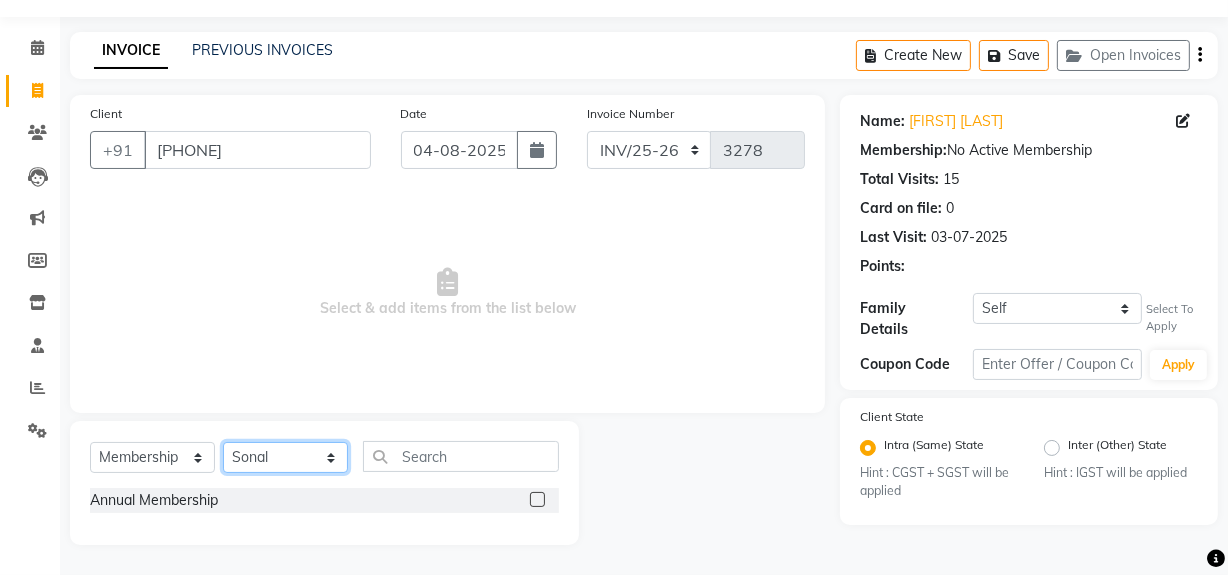 click on "Select Stylist ABID DANISH Faiz shaikh Frontdesk INTEZAR SALMANI JYOTI Kamal Salmani KAVITA MUSTAFA RAFIQUE Sonal SONU WAQAR ZAFAR" 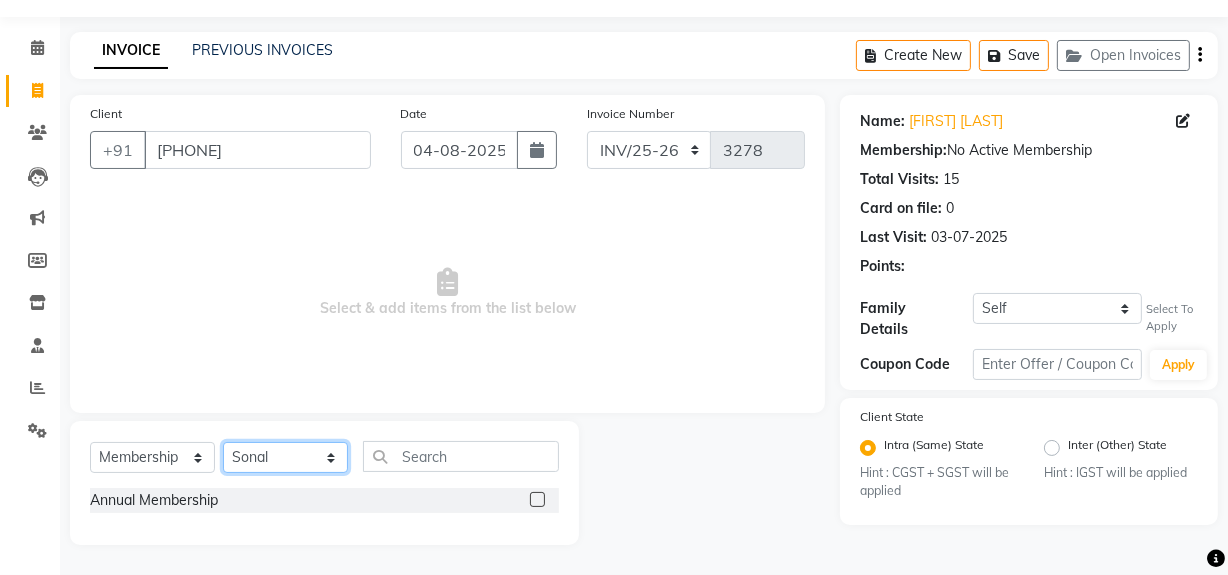 select on "13192" 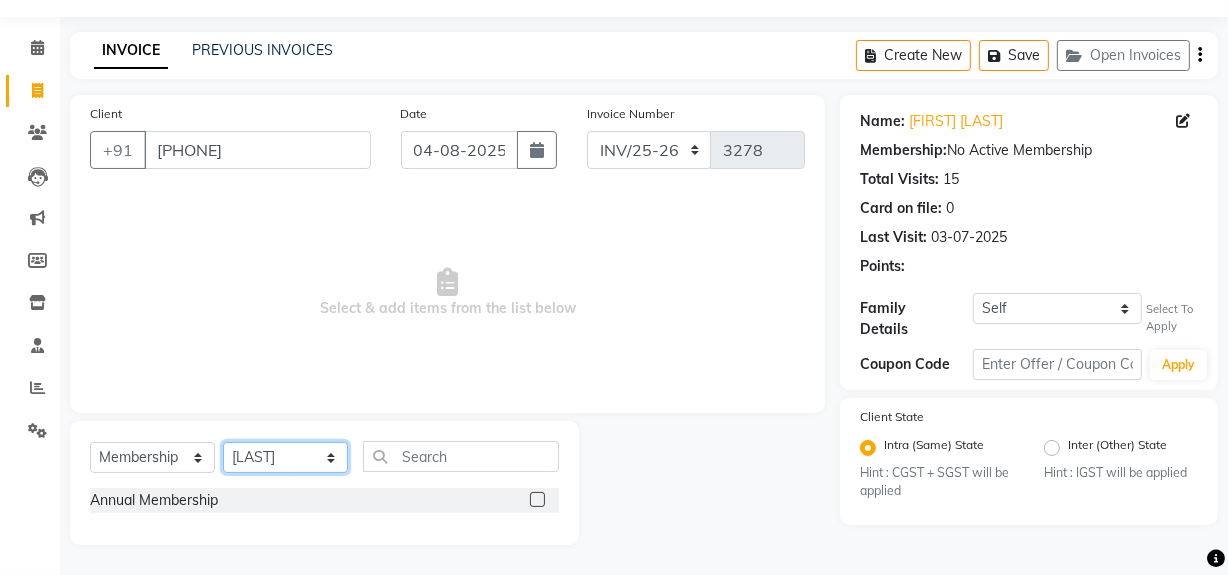 click on "Select Stylist ABID DANISH Faiz shaikh Frontdesk INTEZAR SALMANI JYOTI Kamal Salmani KAVITA MUSTAFA RAFIQUE Sonal SONU WAQAR ZAFAR" 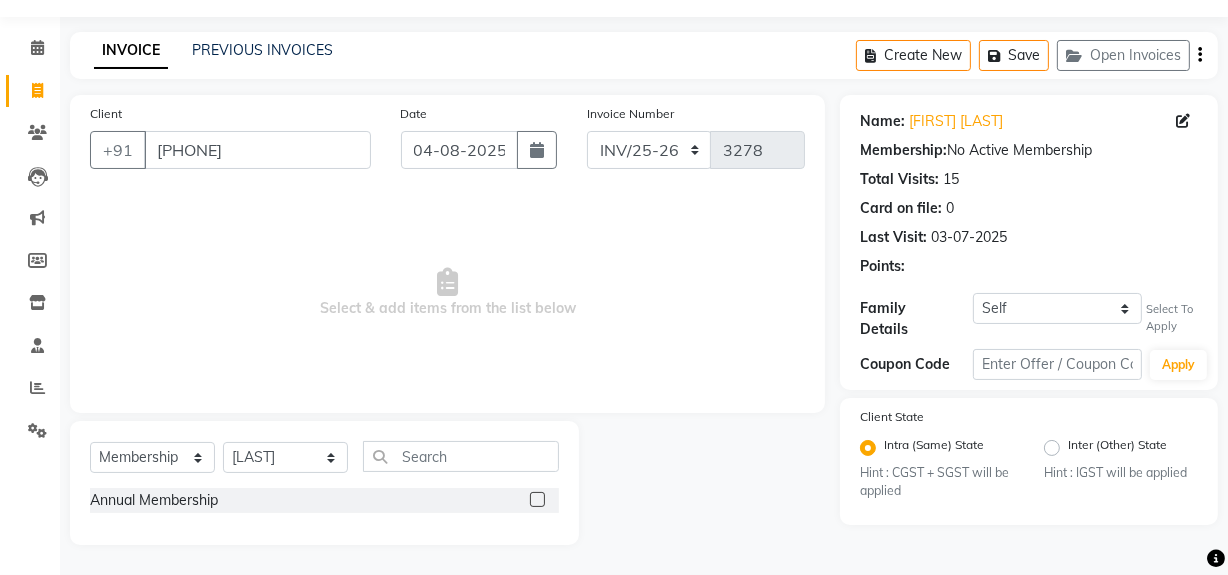 click 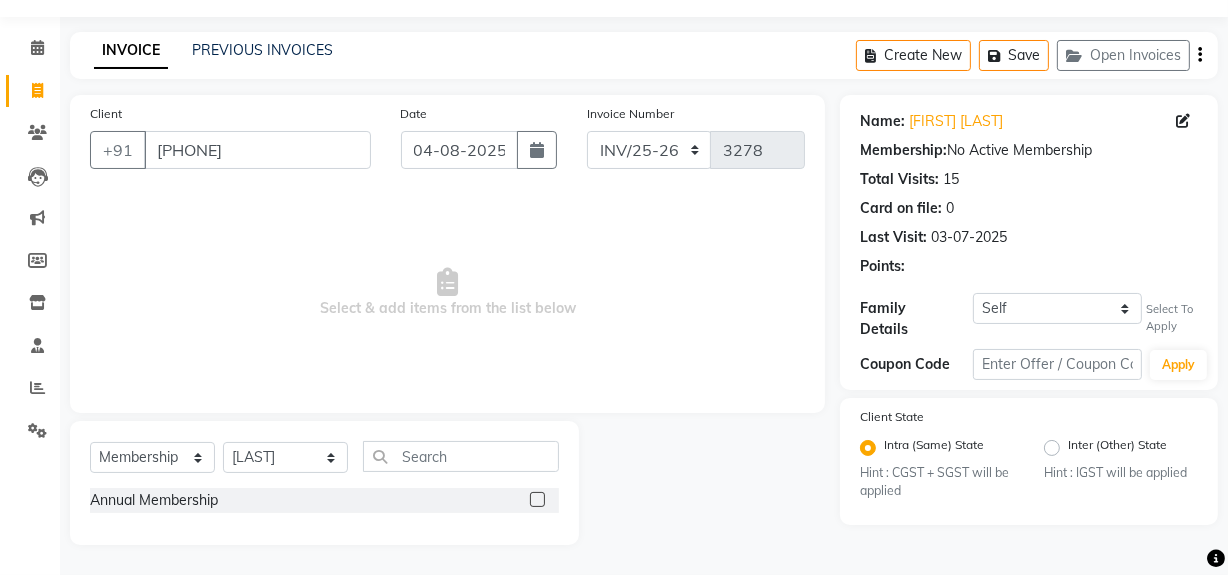 click at bounding box center [536, 500] 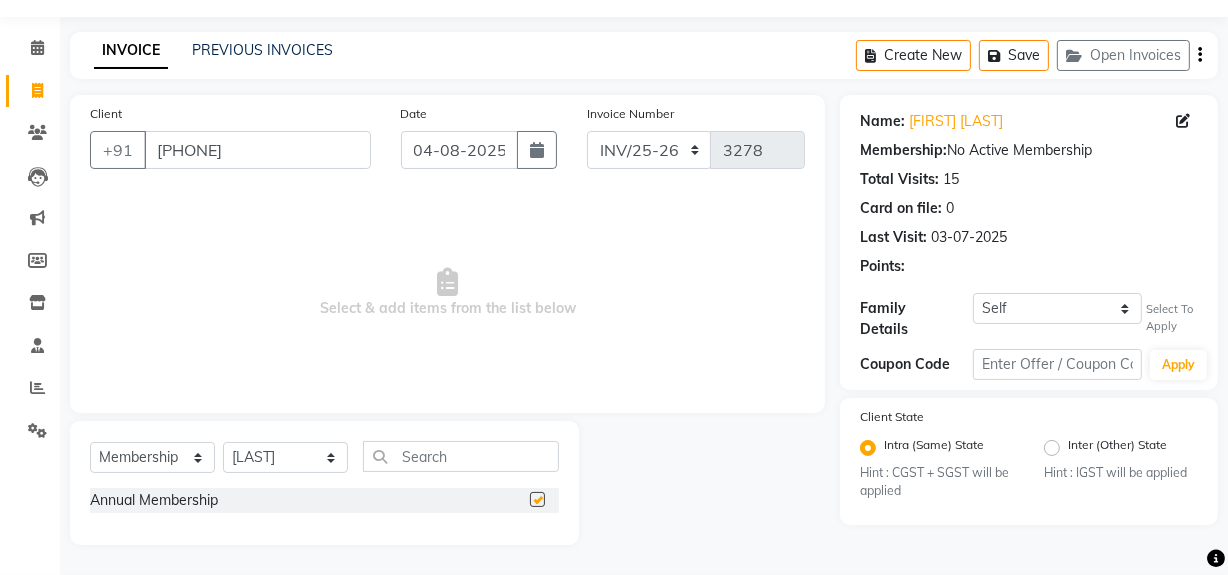 select on "select" 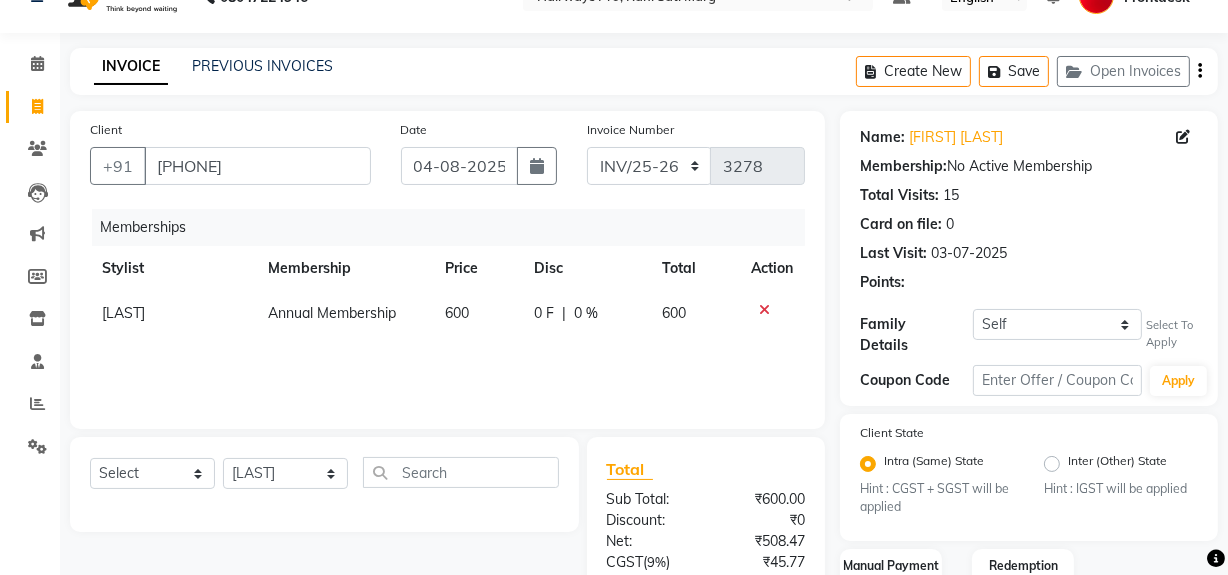 scroll, scrollTop: 0, scrollLeft: 0, axis: both 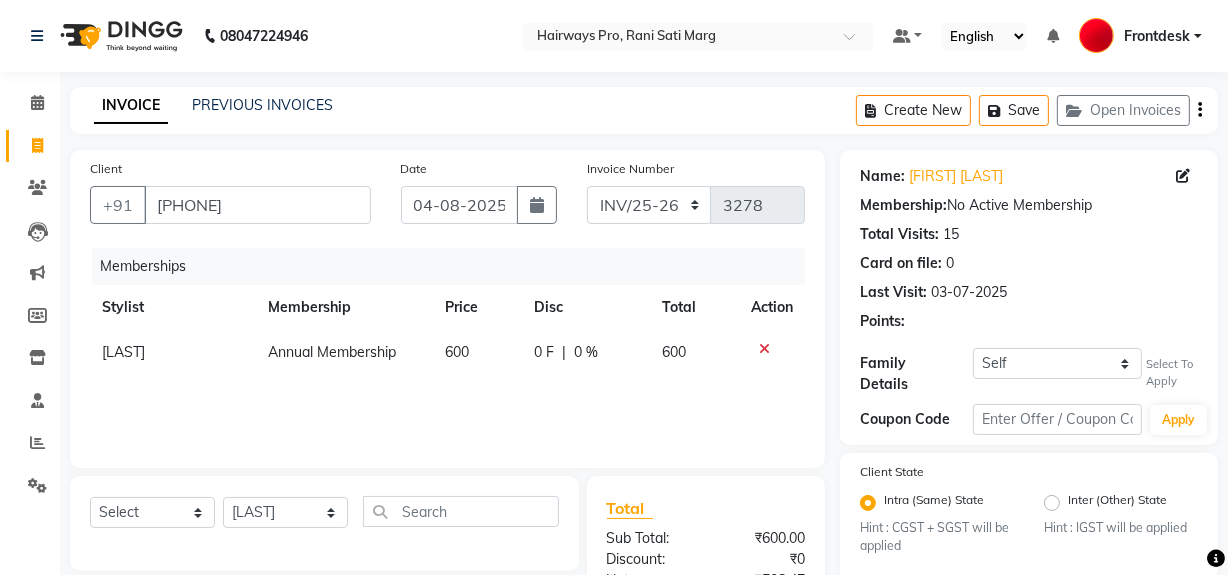 click 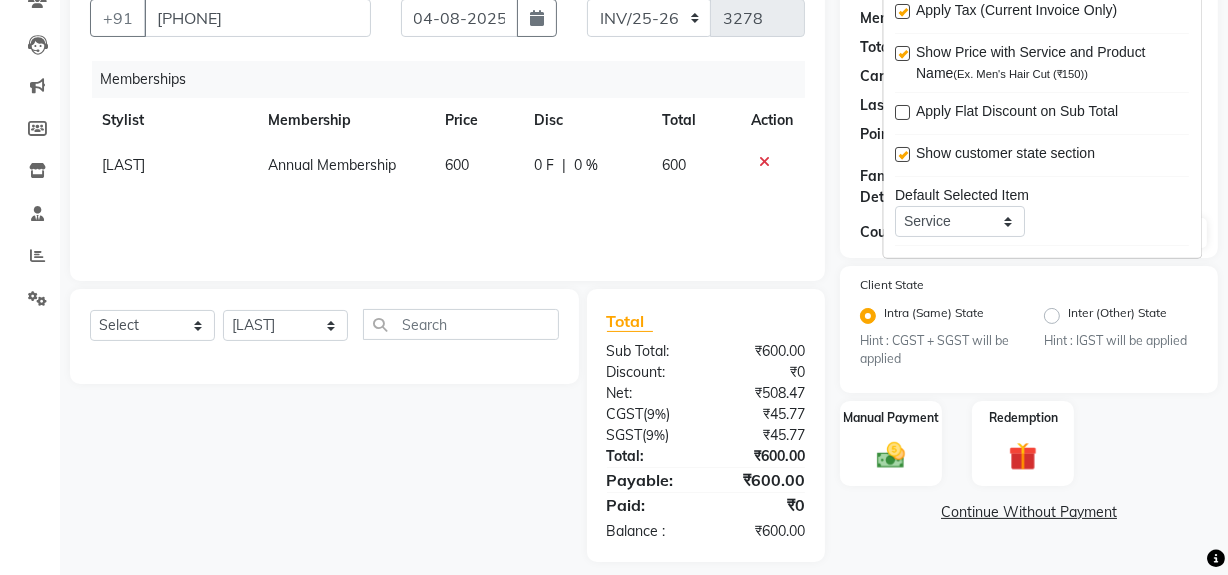 scroll, scrollTop: 204, scrollLeft: 0, axis: vertical 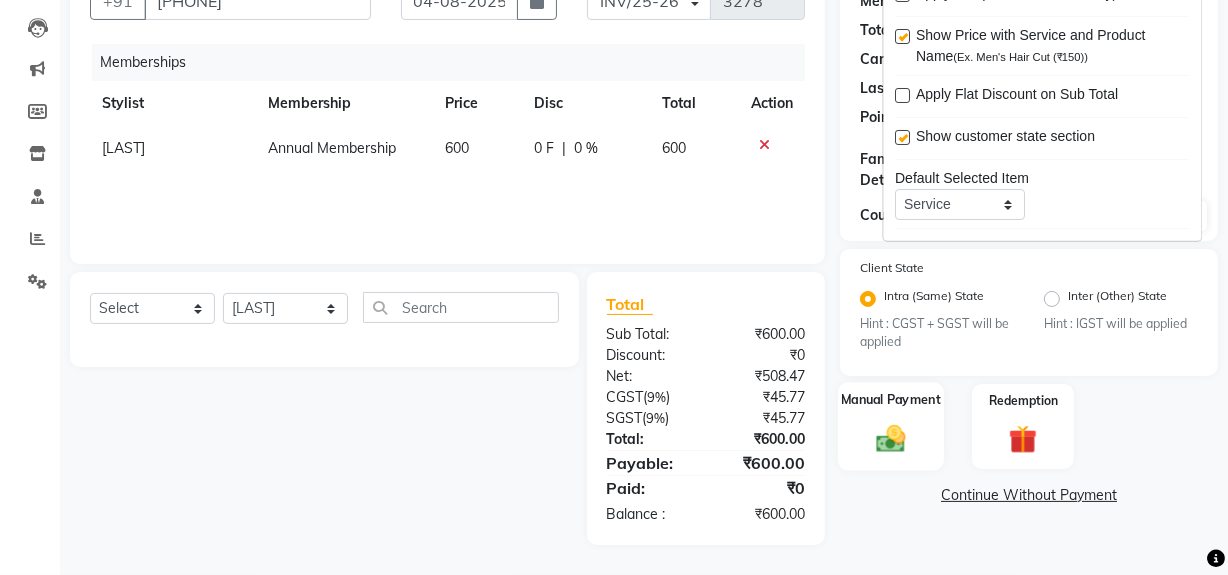 click 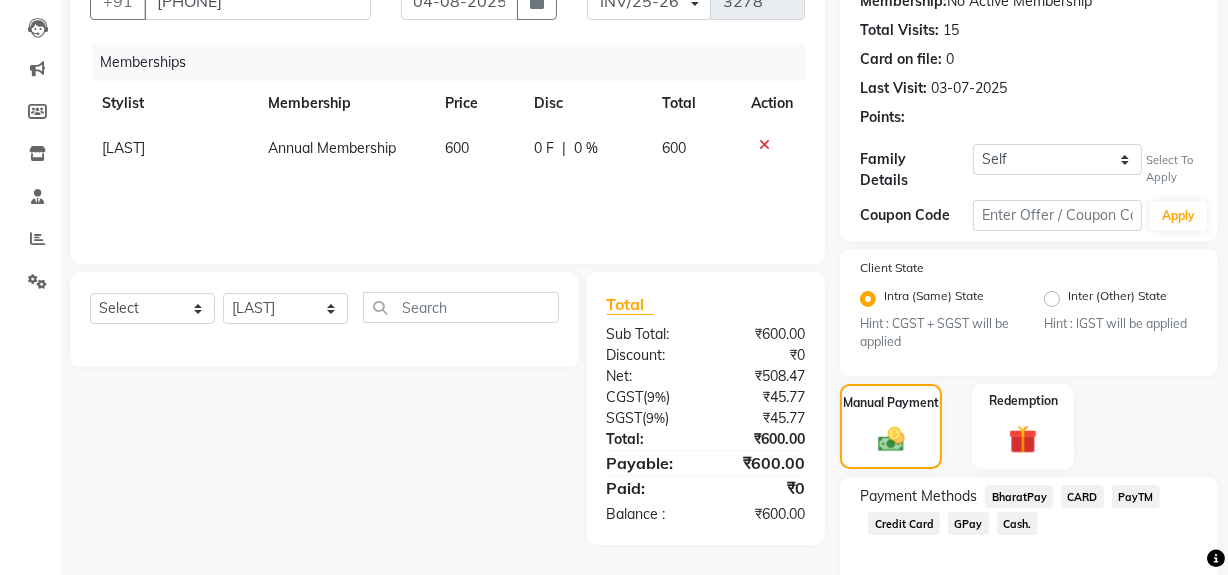 click on "GPay" 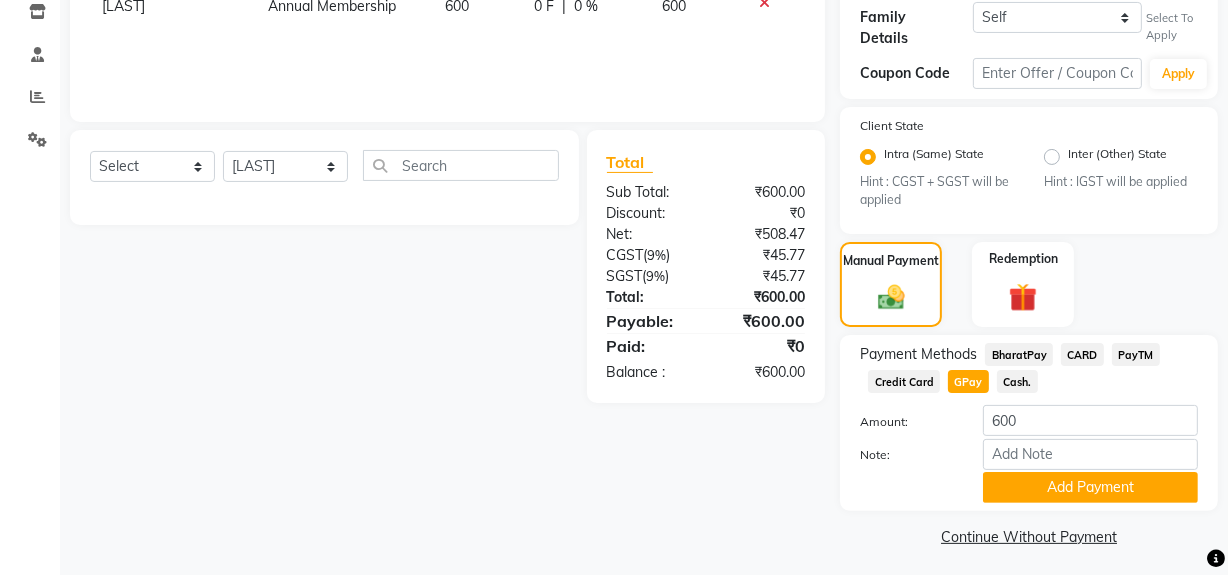 scroll, scrollTop: 349, scrollLeft: 0, axis: vertical 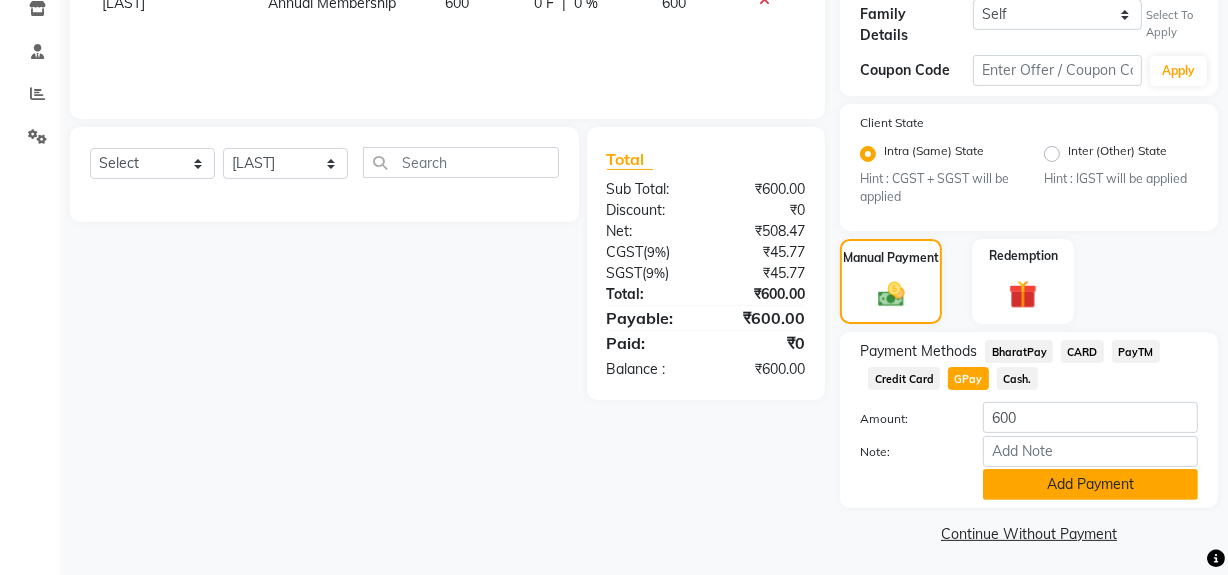 click on "Add Payment" 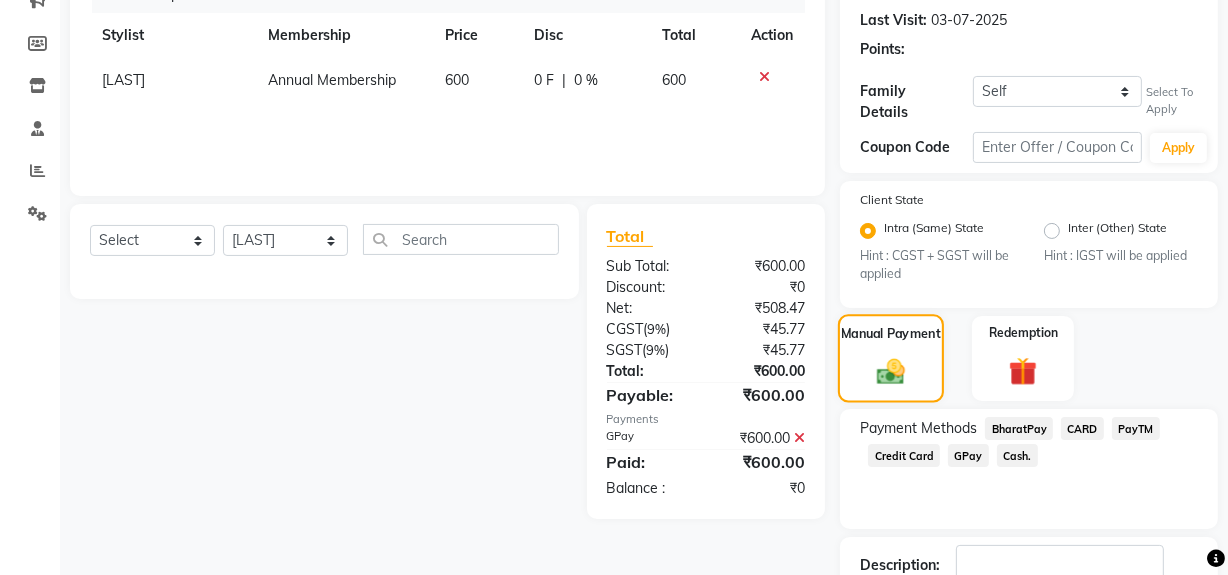 scroll, scrollTop: 181, scrollLeft: 0, axis: vertical 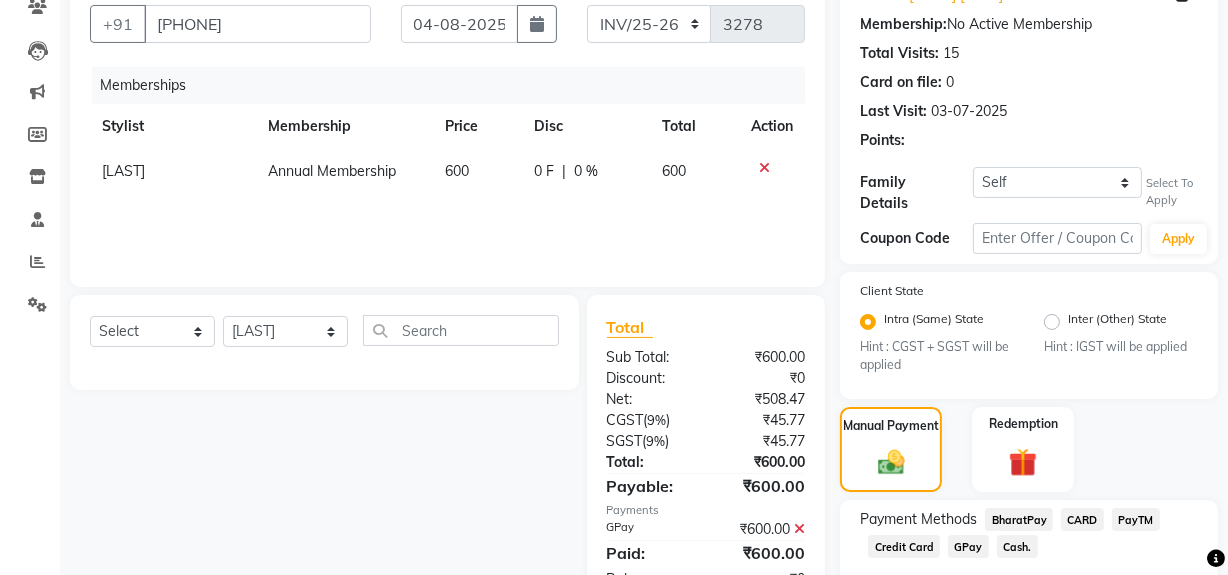 click on "GPay" 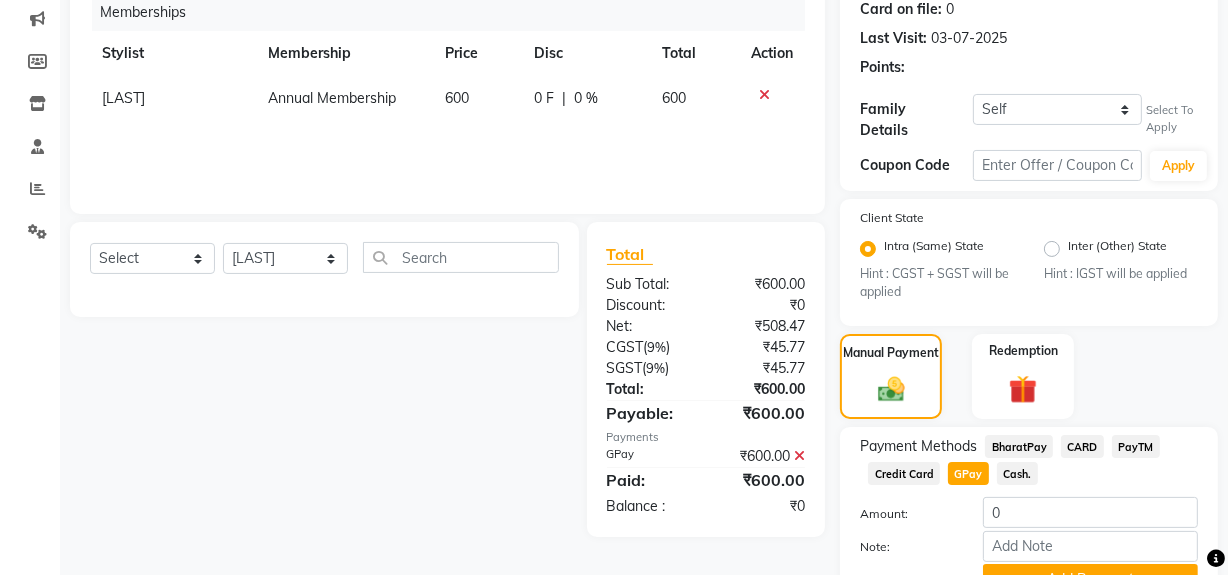 scroll, scrollTop: 363, scrollLeft: 0, axis: vertical 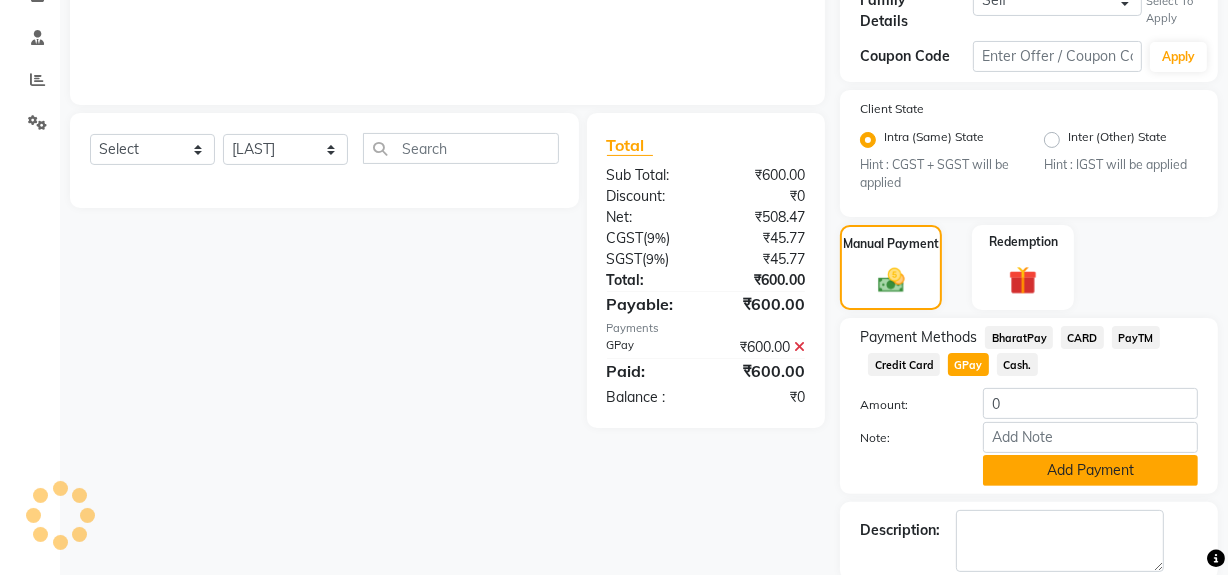 click on "Add Payment" 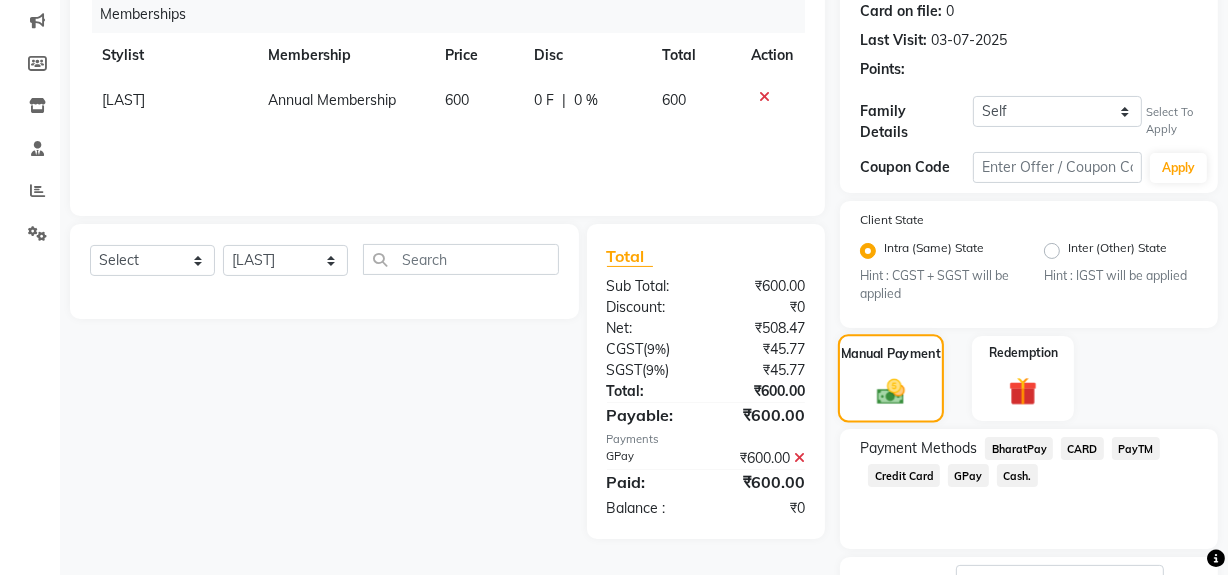 scroll, scrollTop: 405, scrollLeft: 0, axis: vertical 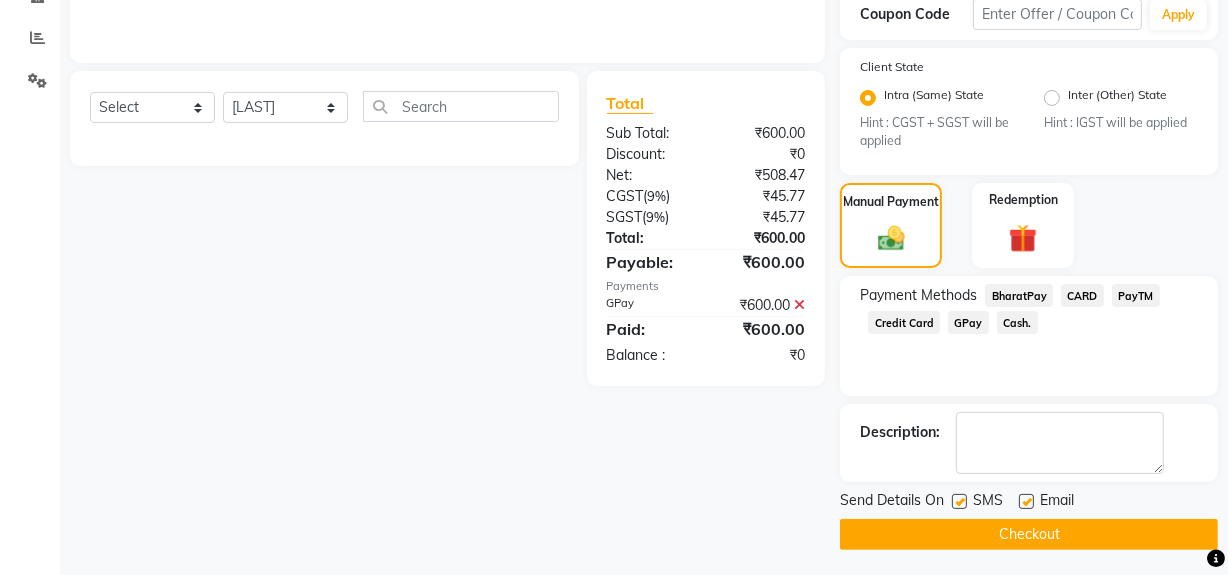 click on "Checkout" 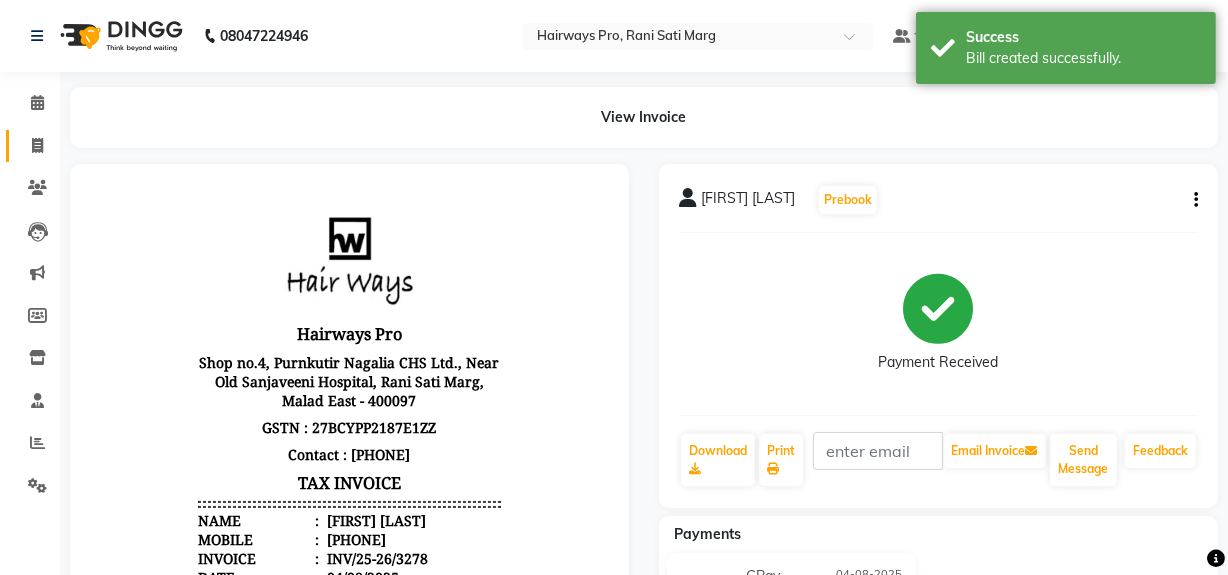 scroll, scrollTop: 0, scrollLeft: 0, axis: both 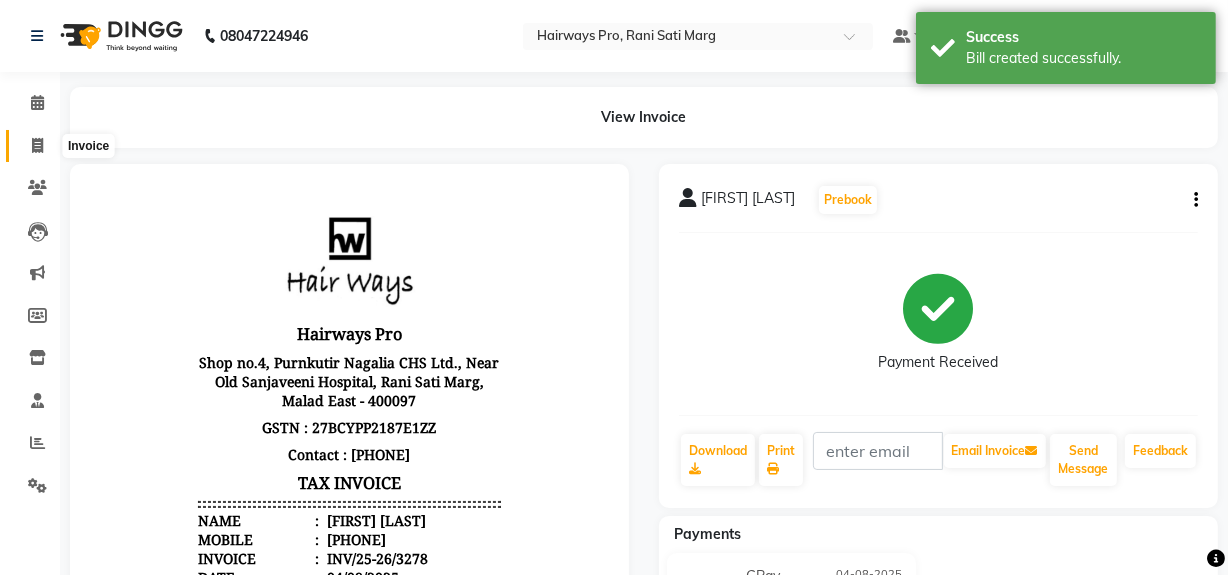 click 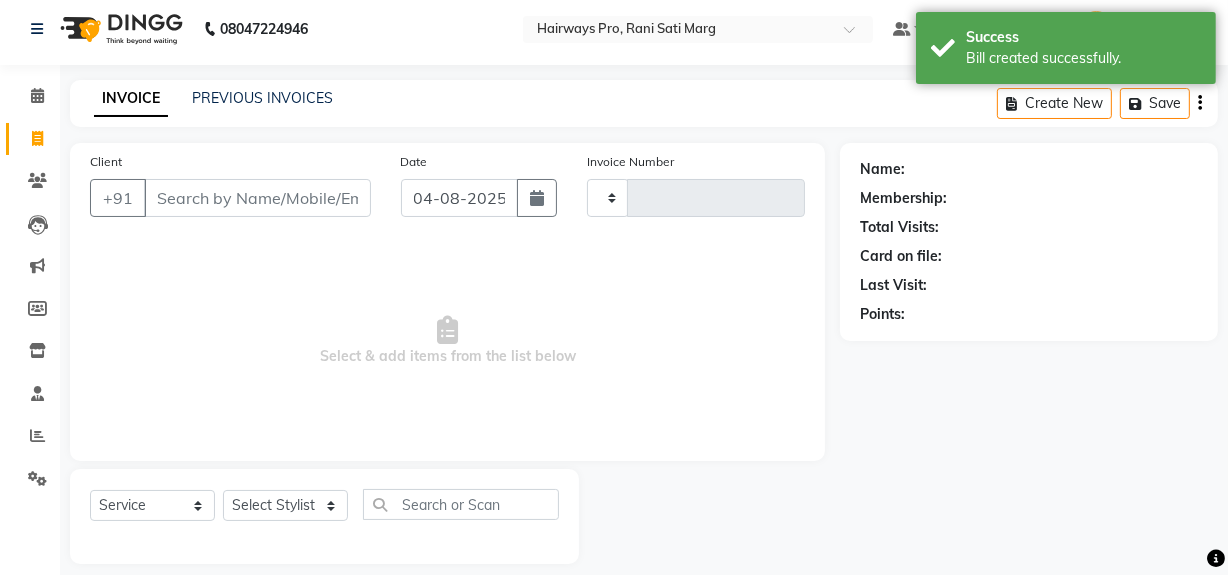 type on "2375" 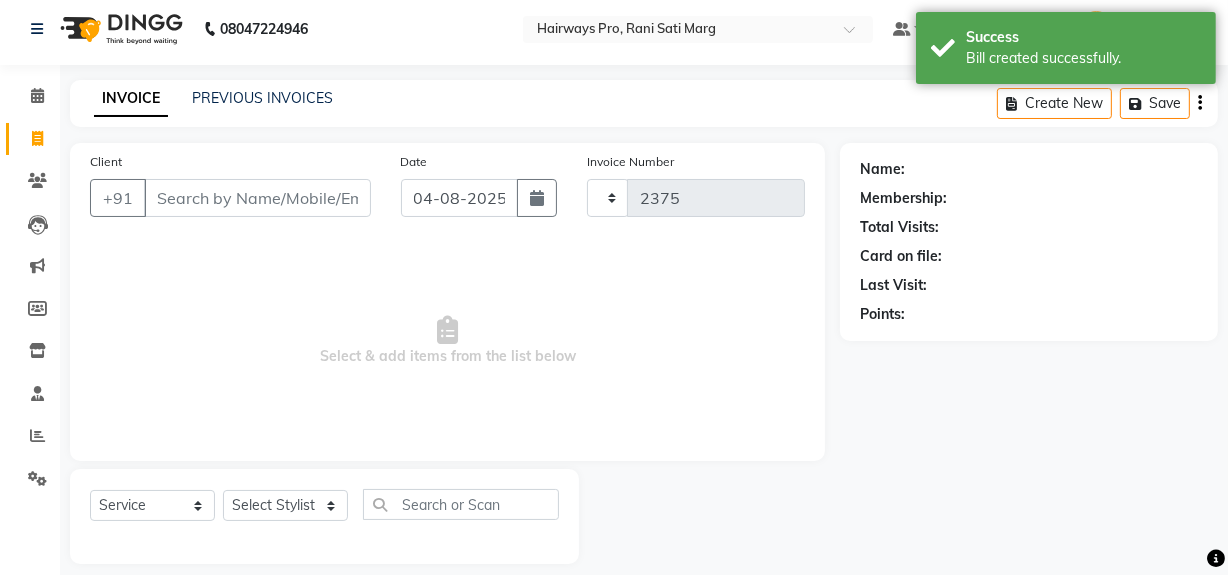scroll, scrollTop: 26, scrollLeft: 0, axis: vertical 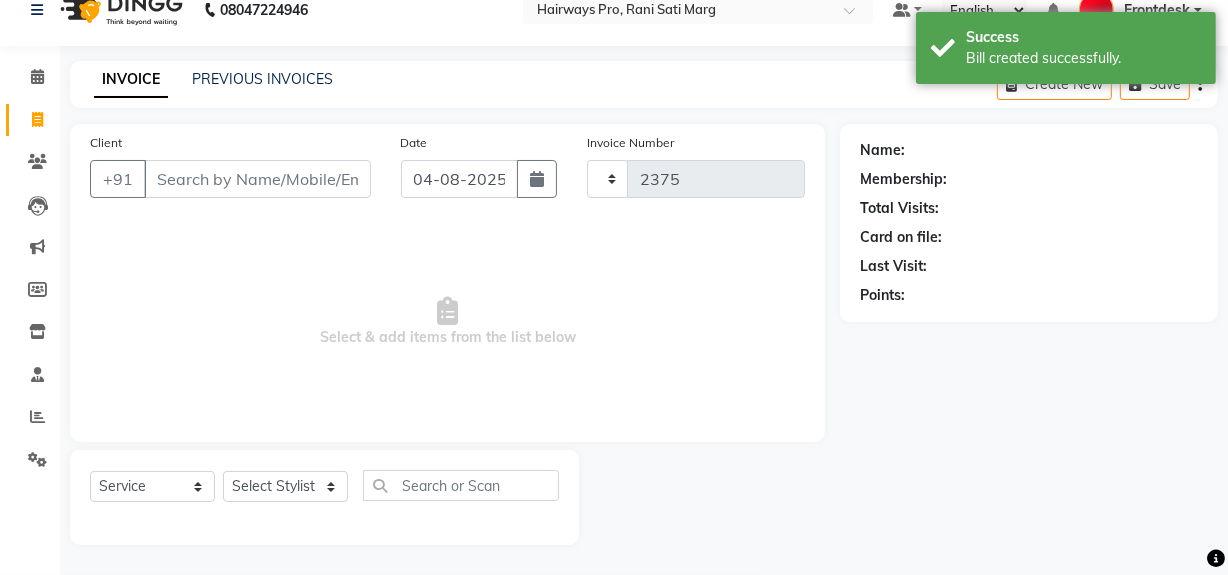 select on "787" 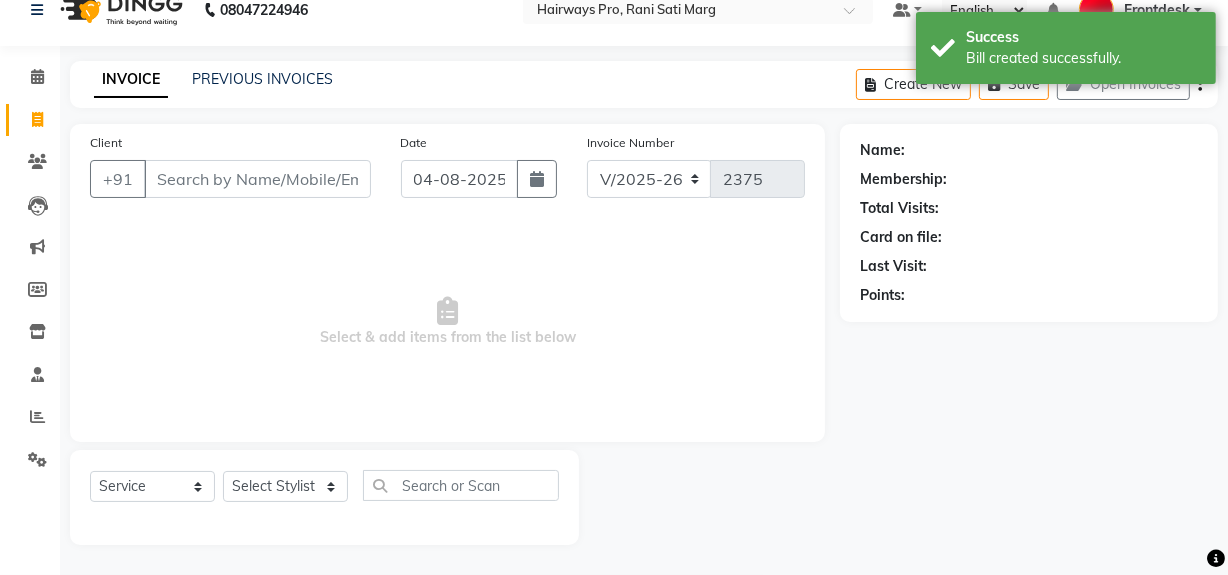 click on "Client" at bounding box center (257, 179) 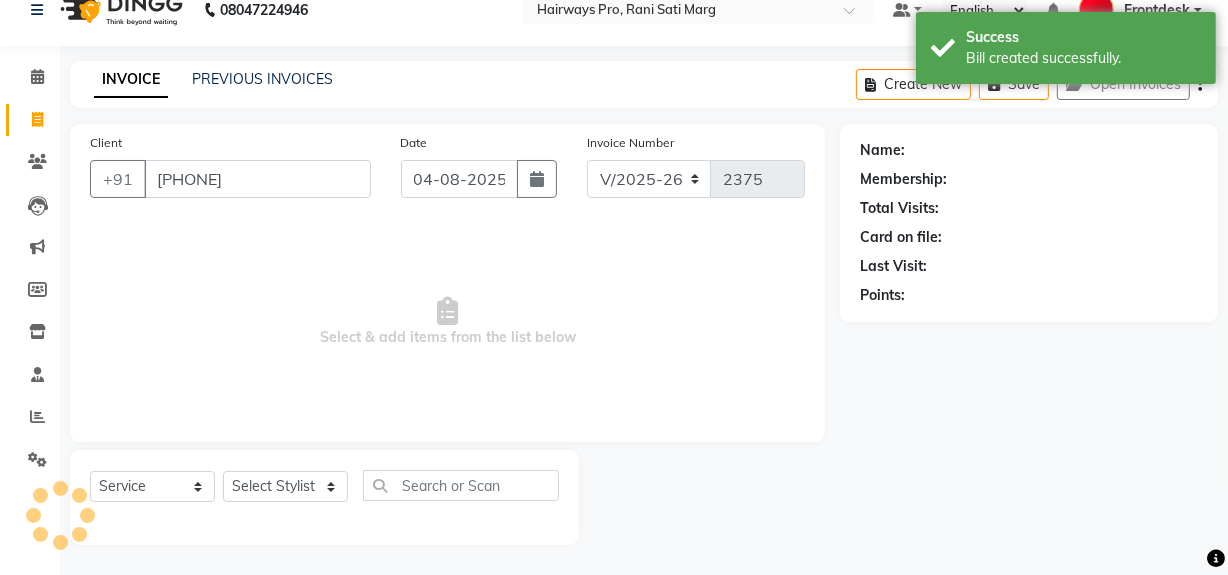 type on "[PHONE]" 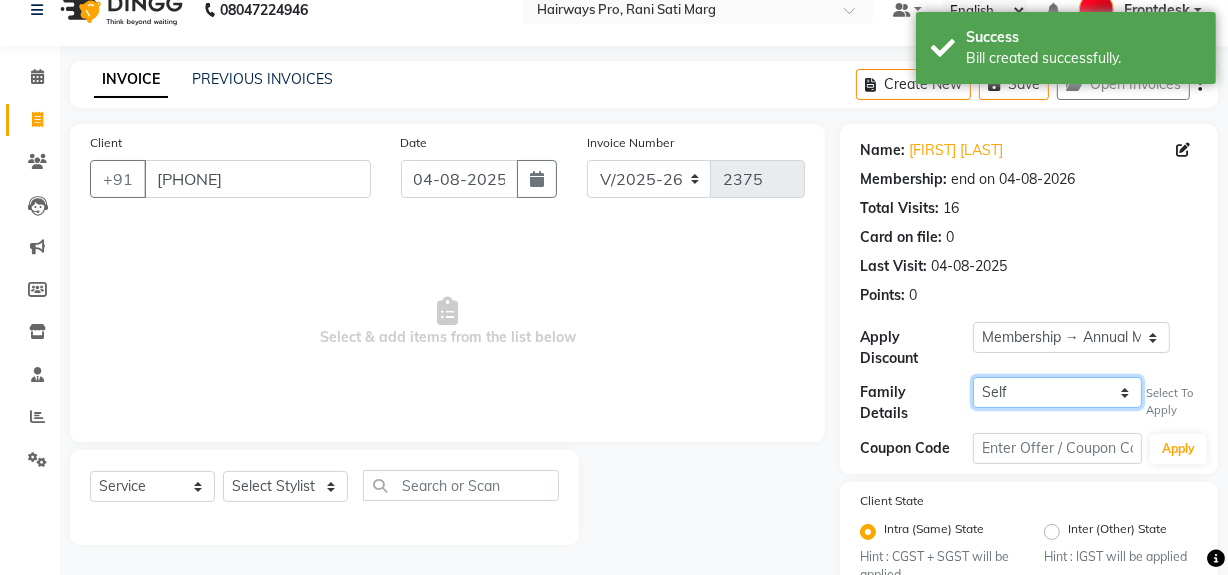 click on "Self [FIRST] [LAST]" 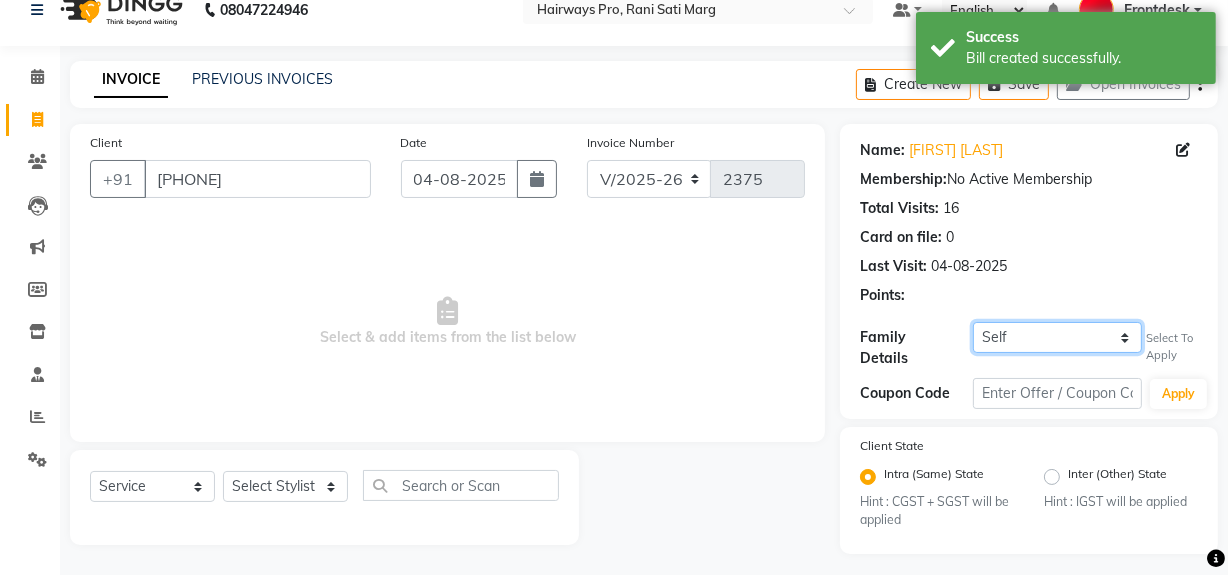 click on "Self [FIRST] [LAST]" 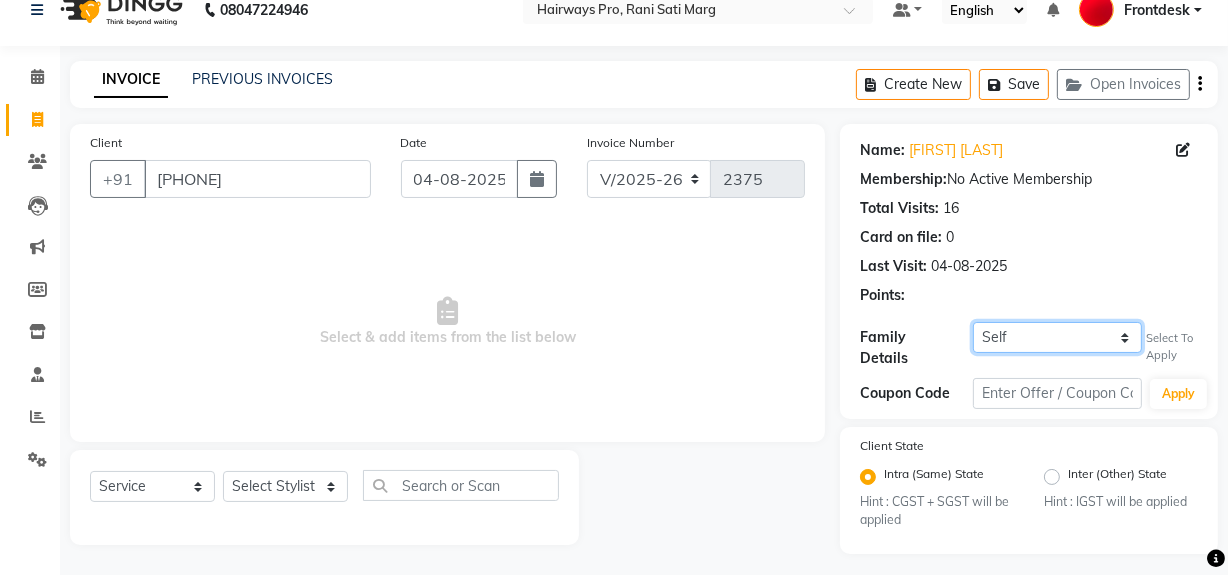 select on "self" 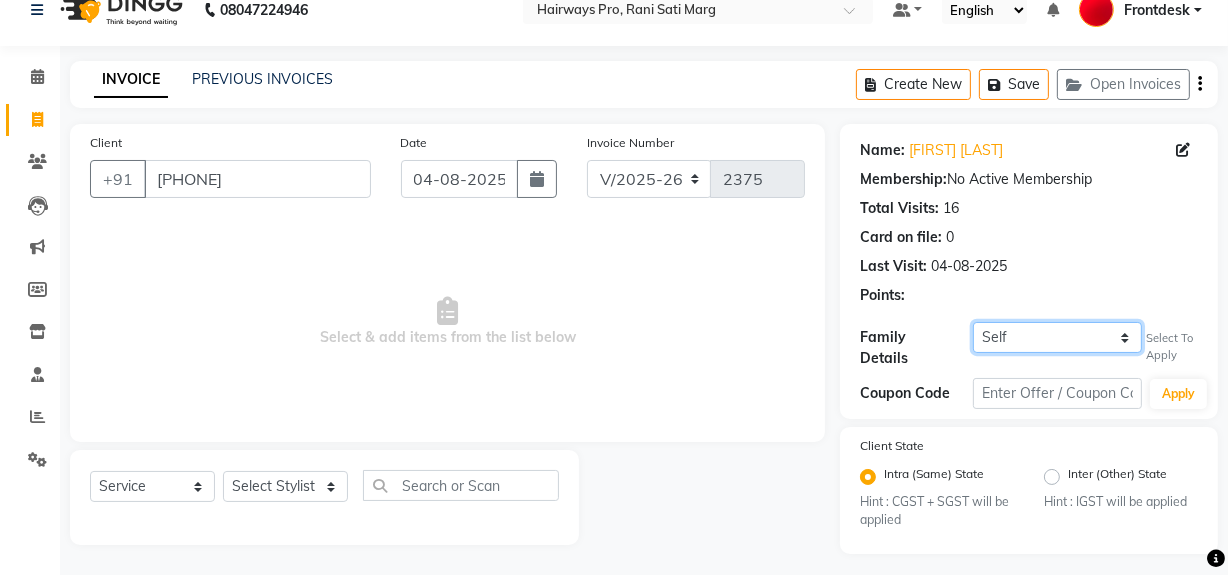 select on "1: Object" 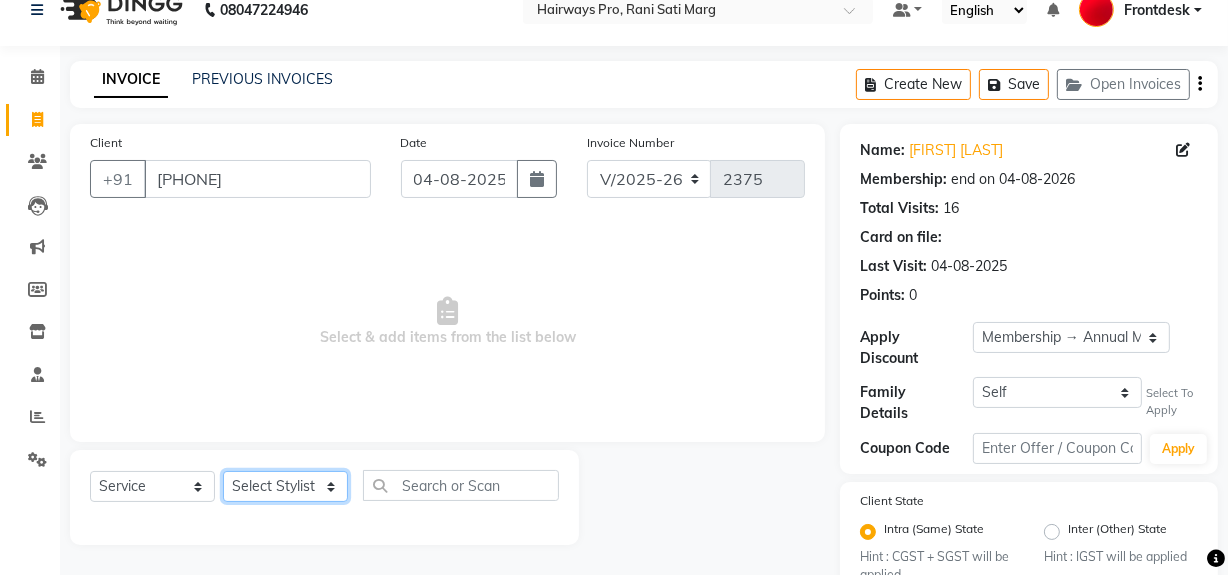click on "Select Stylist ABID DANISH Faiz shaikh Frontdesk INTEZAR SALMANI JYOTI Kamal Salmani KAVITA MUSTAFA RAFIQUE Sonal SONU WAQAR ZAFAR" 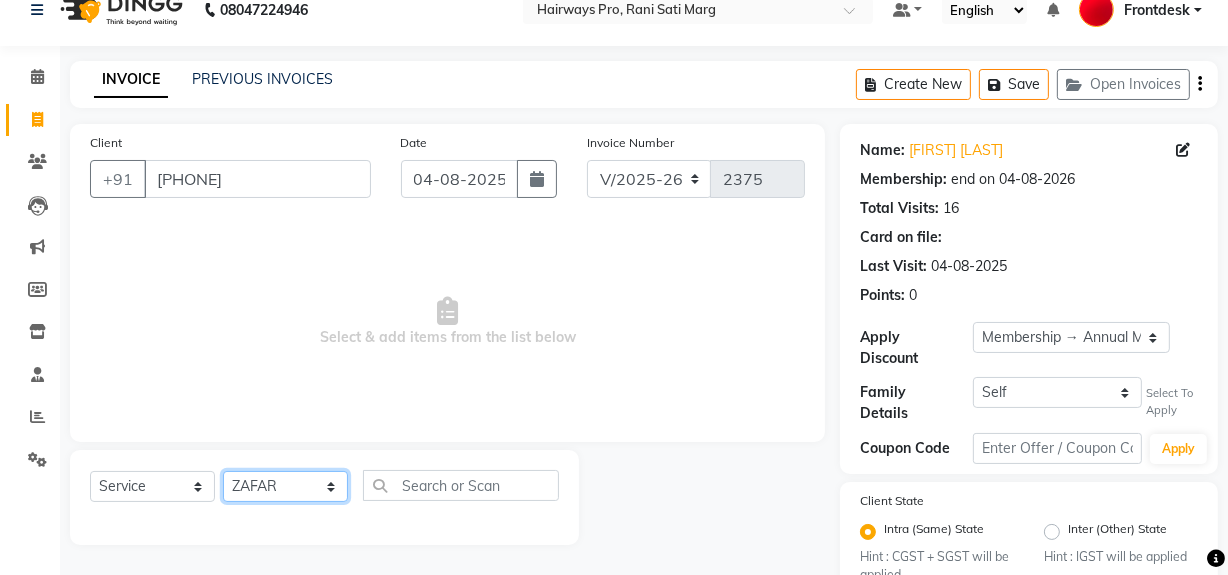 click on "Select Stylist ABID DANISH Faiz shaikh Frontdesk INTEZAR SALMANI JYOTI Kamal Salmani KAVITA MUSTAFA RAFIQUE Sonal SONU WAQAR ZAFAR" 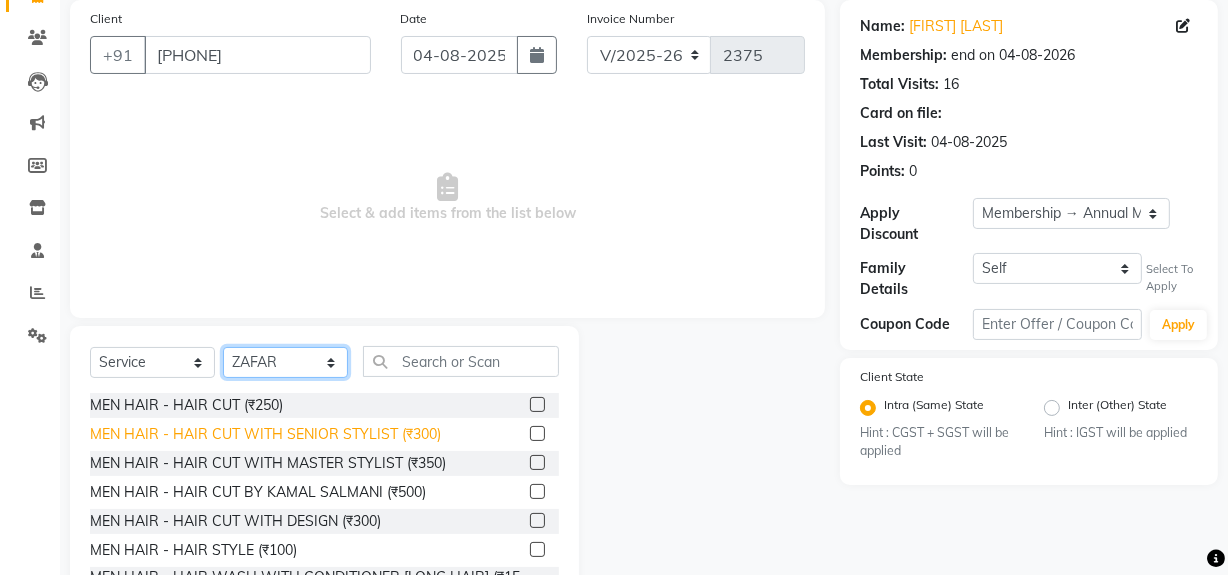 scroll, scrollTop: 208, scrollLeft: 0, axis: vertical 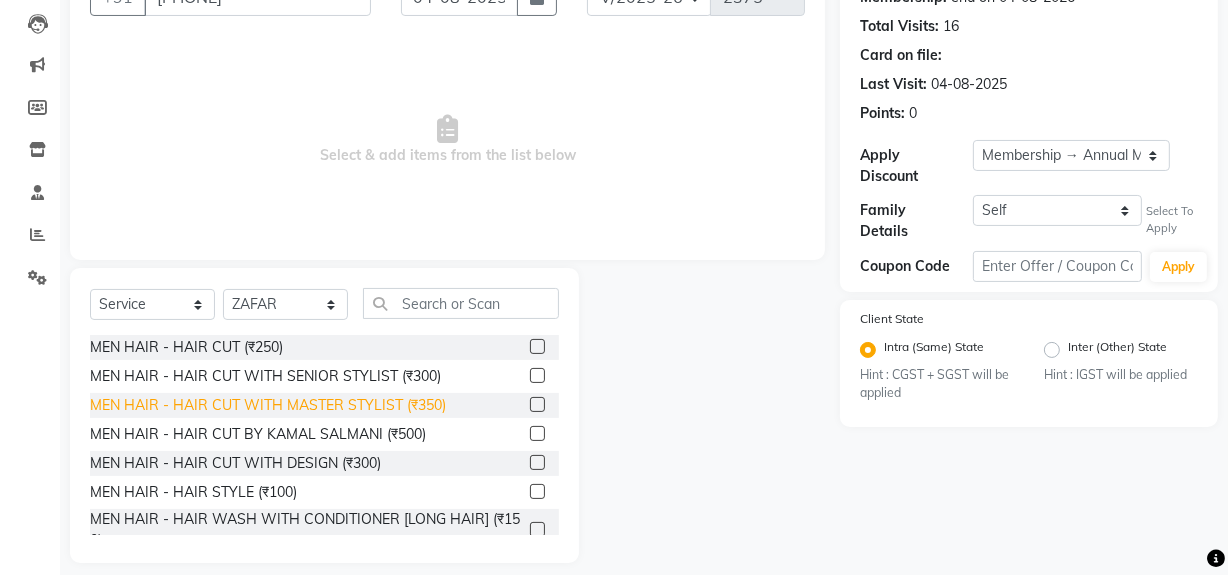 click on "MEN HAIR - HAIR CUT WITH MASTER STYLIST (₹350)" 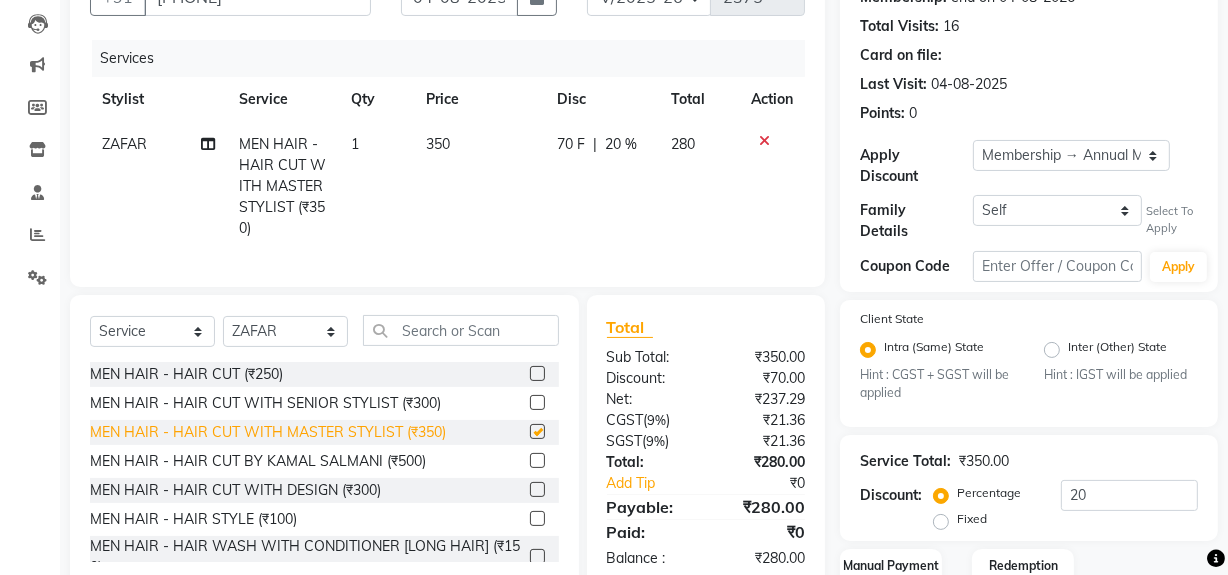 checkbox on "false" 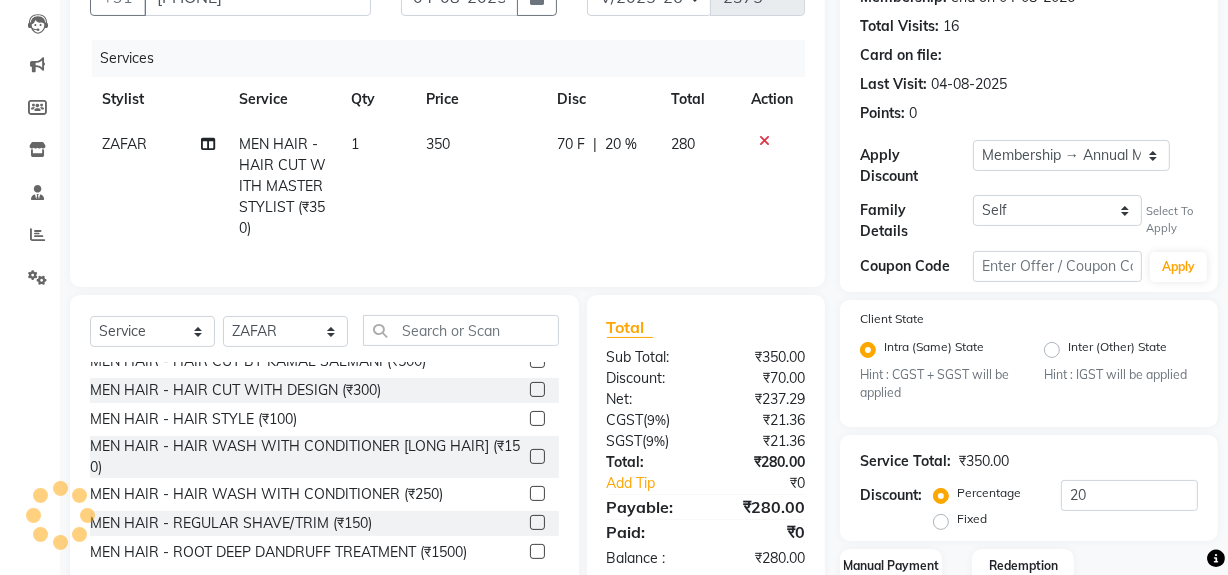 scroll, scrollTop: 181, scrollLeft: 0, axis: vertical 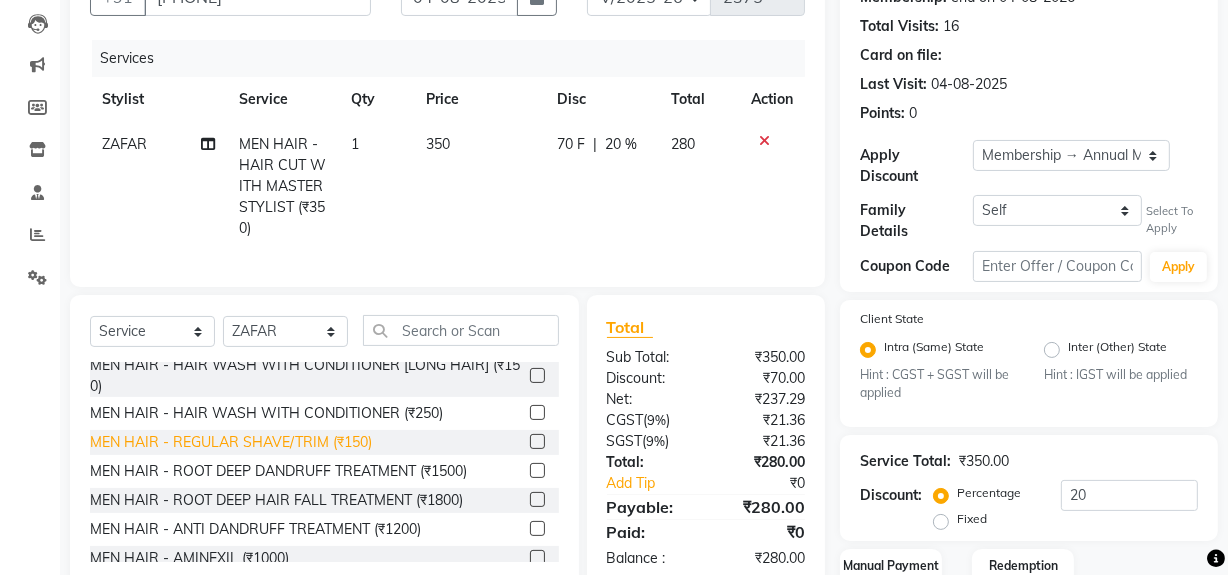 click on "MEN HAIR - REGULAR SHAVE/TRIM (₹150)" 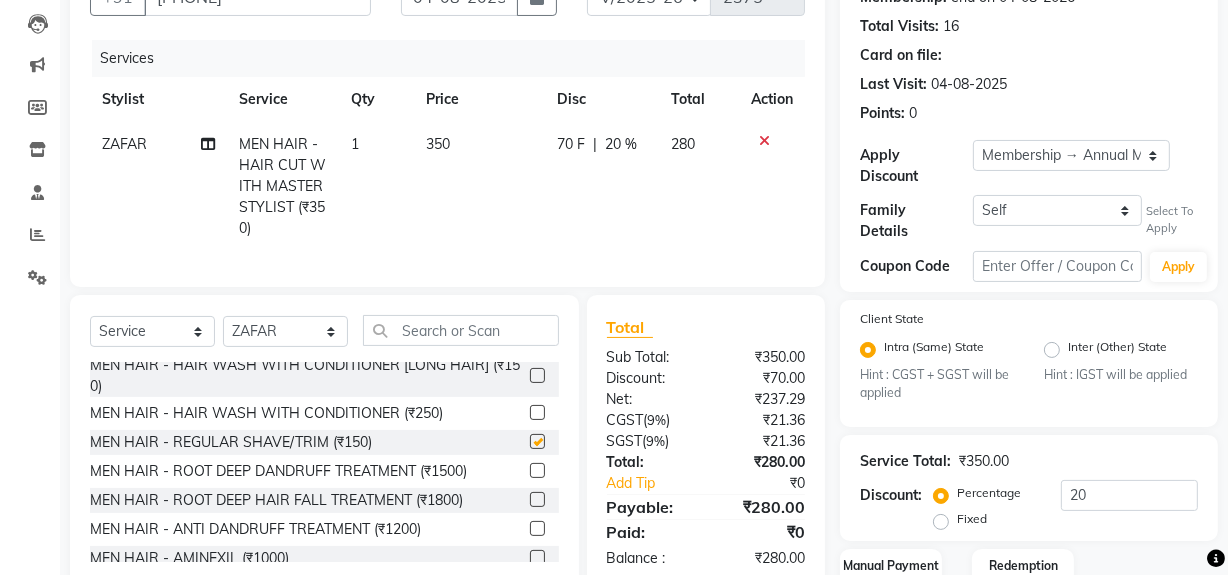 checkbox on "false" 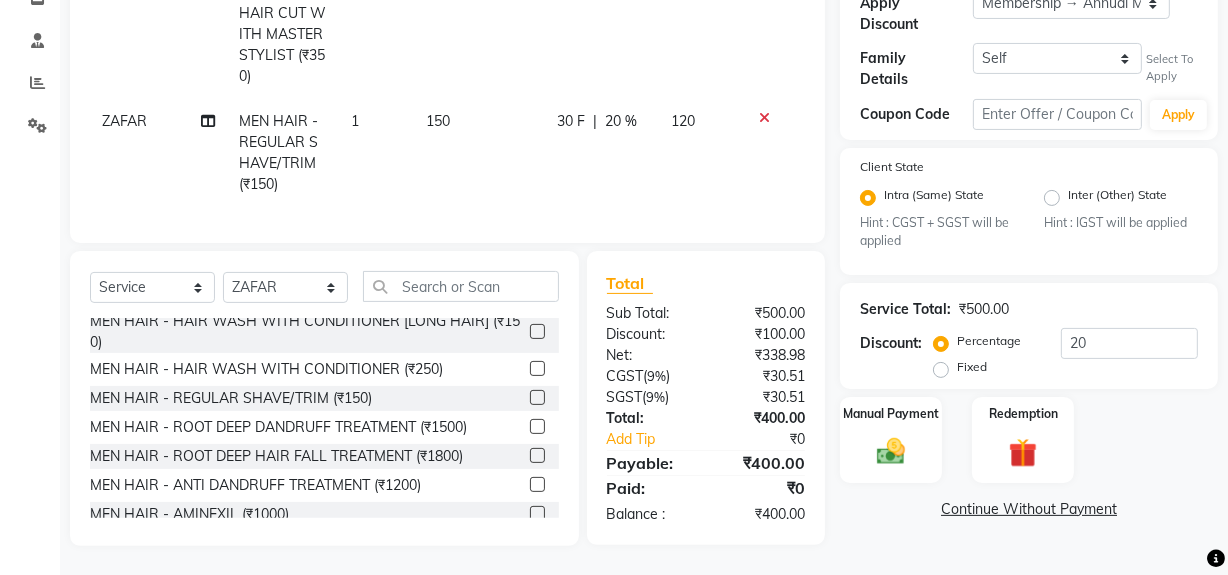 scroll, scrollTop: 374, scrollLeft: 0, axis: vertical 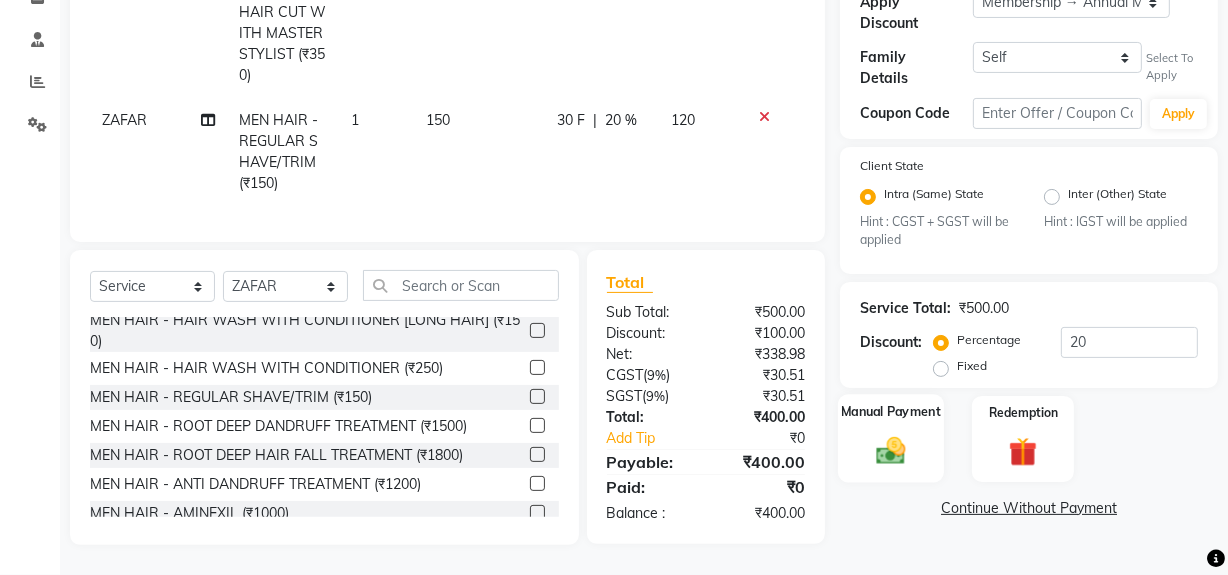 click 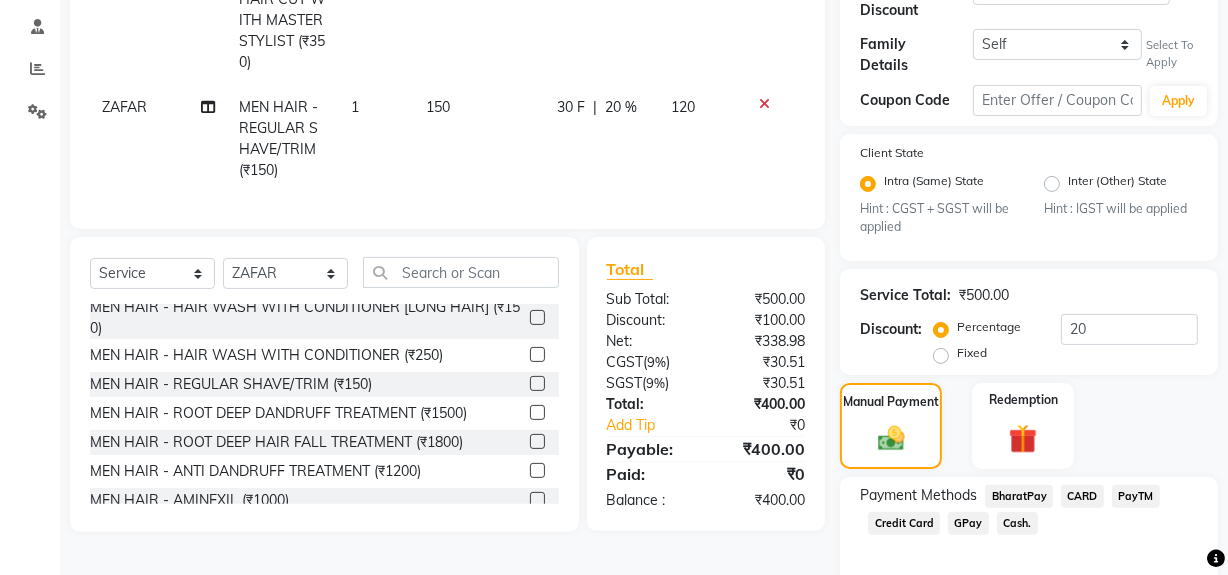click on "GPay" 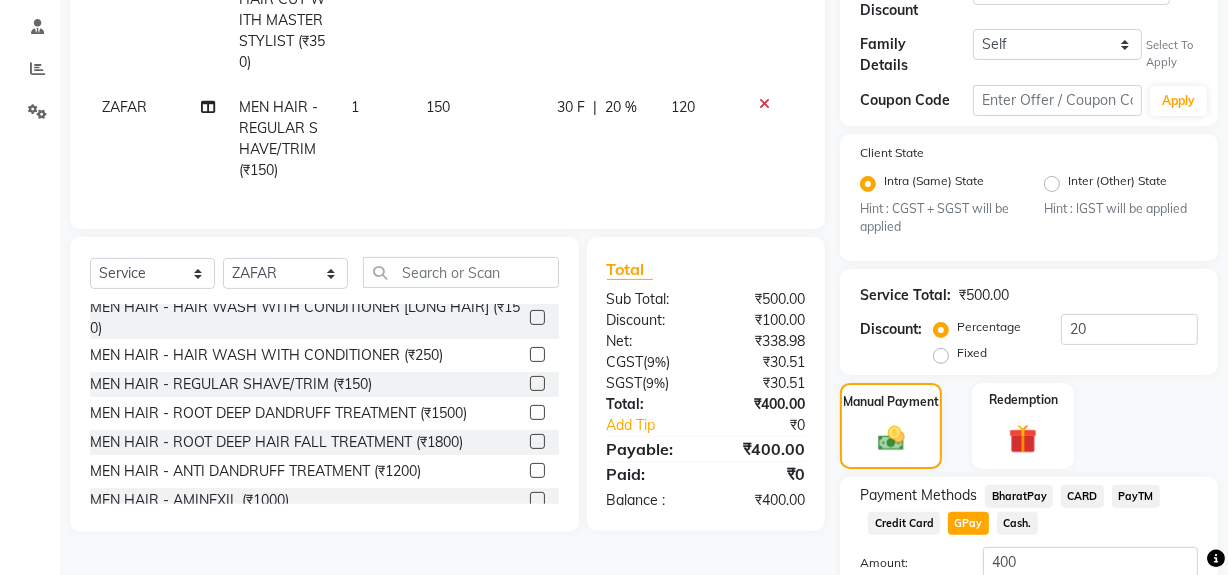 scroll, scrollTop: 519, scrollLeft: 0, axis: vertical 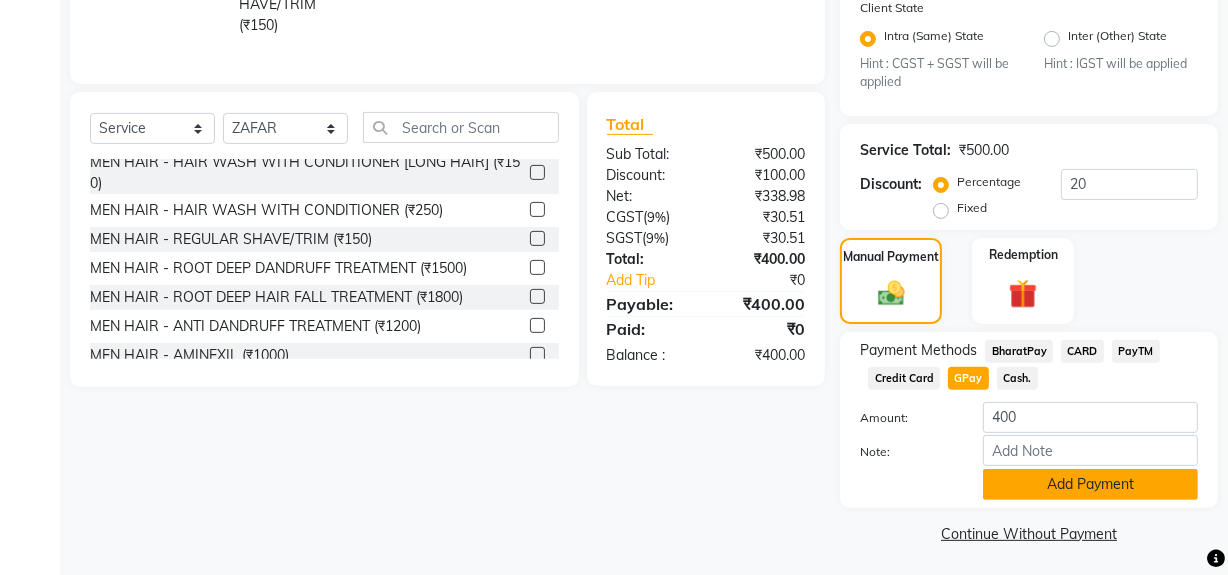 click on "Add Payment" 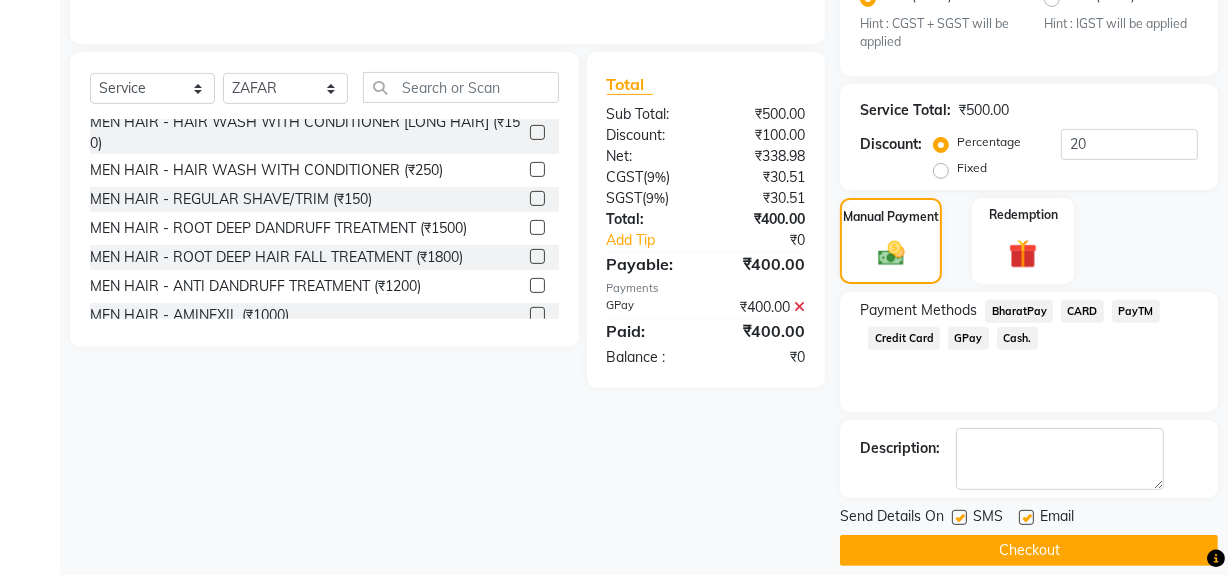 scroll, scrollTop: 575, scrollLeft: 0, axis: vertical 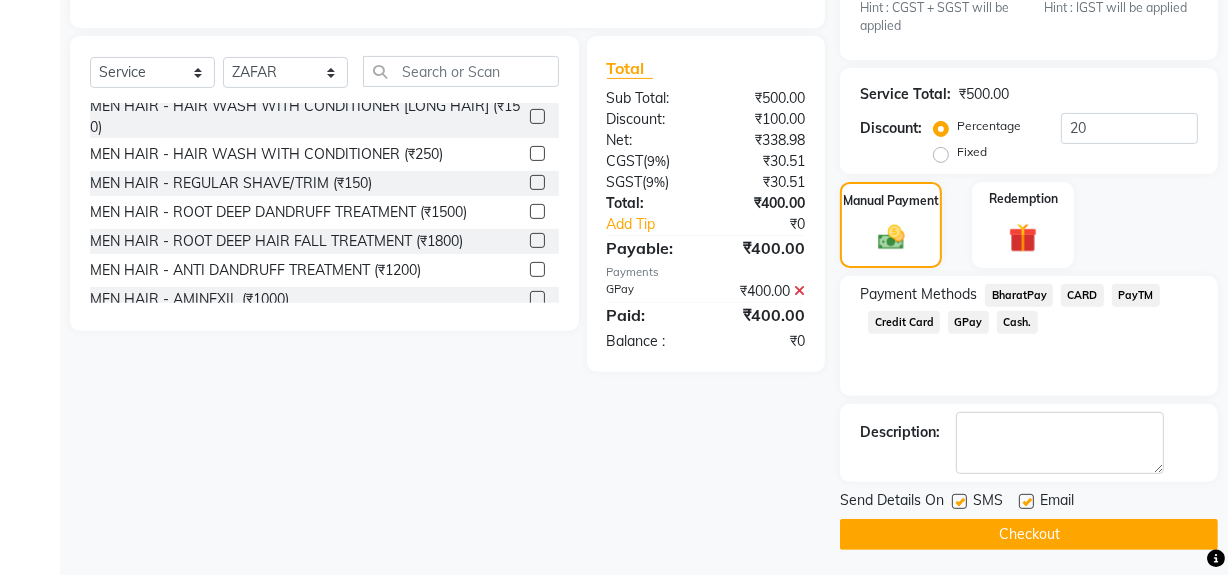 click on "Checkout" 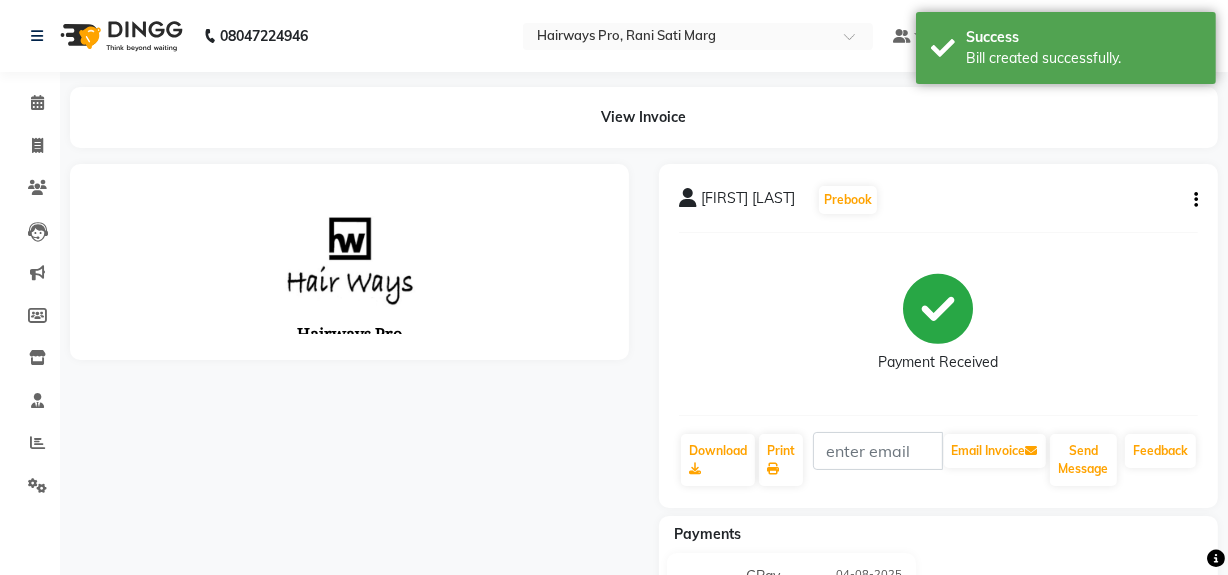 scroll, scrollTop: 0, scrollLeft: 0, axis: both 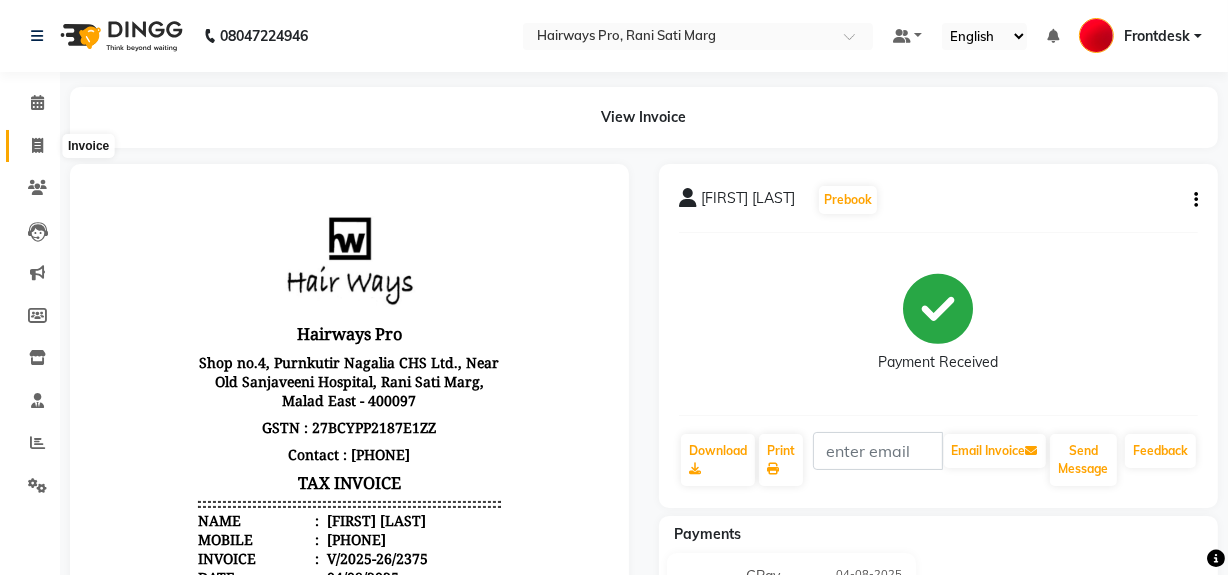 click 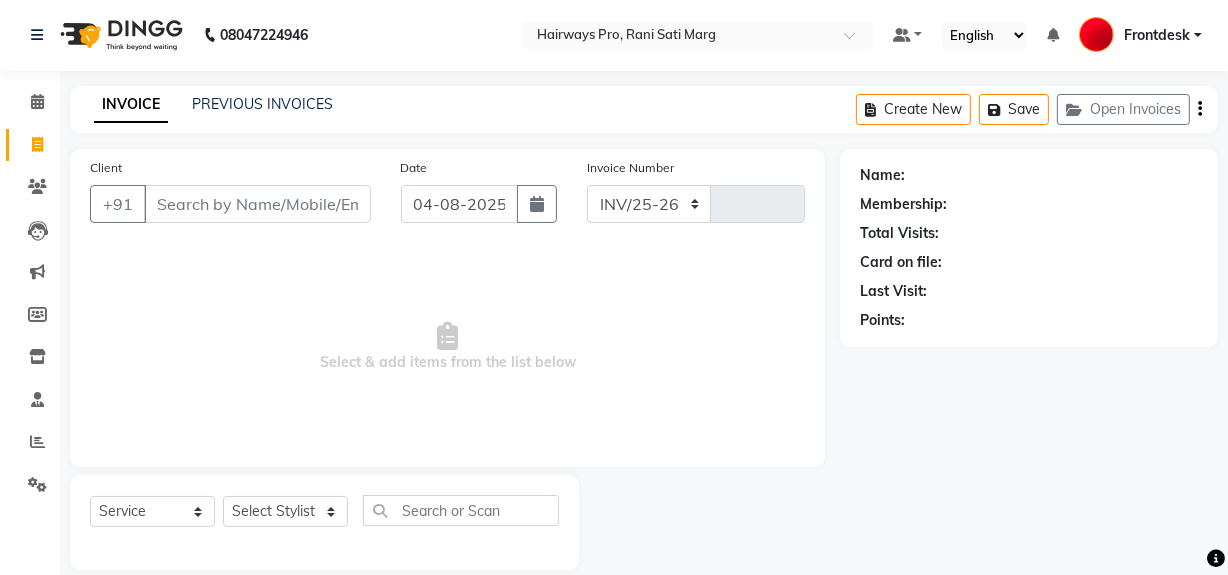 select on "787" 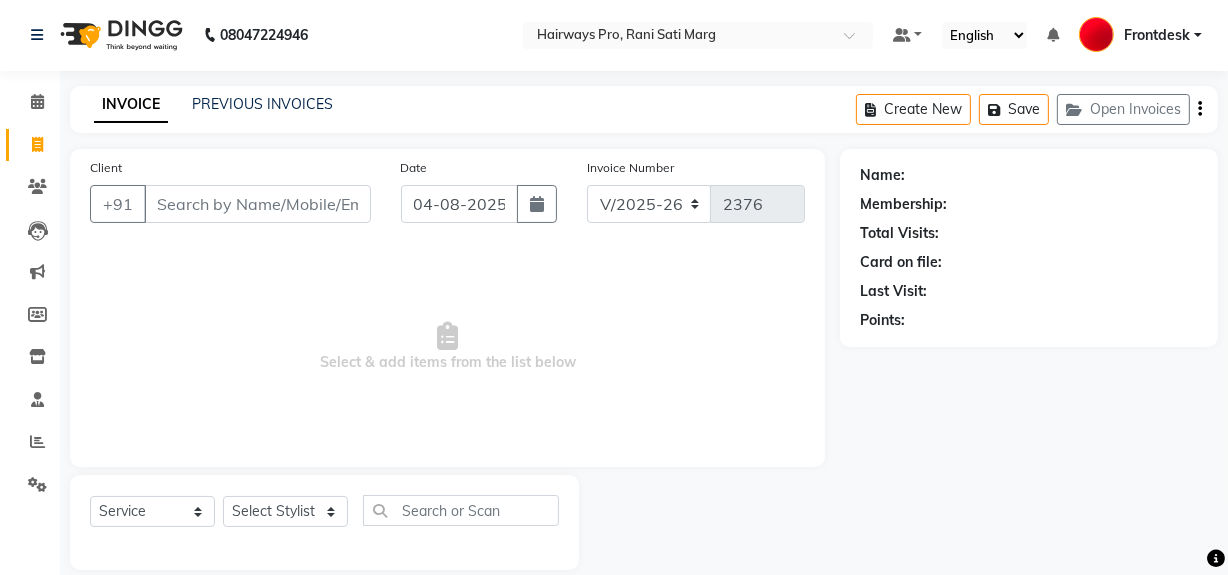 scroll, scrollTop: 26, scrollLeft: 0, axis: vertical 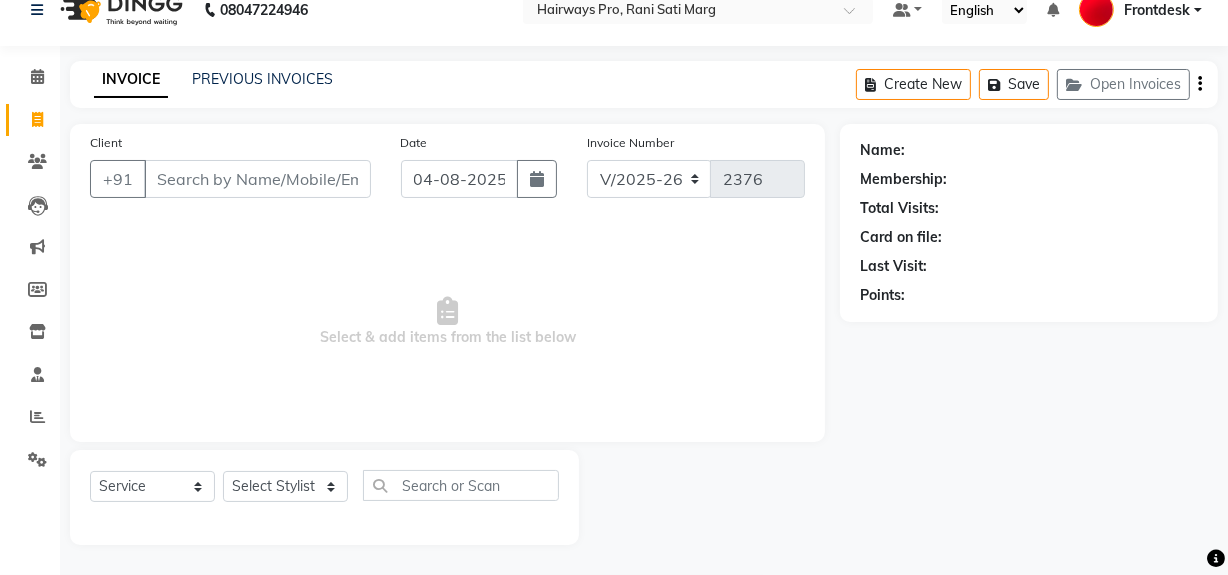 click on "Client" at bounding box center [257, 179] 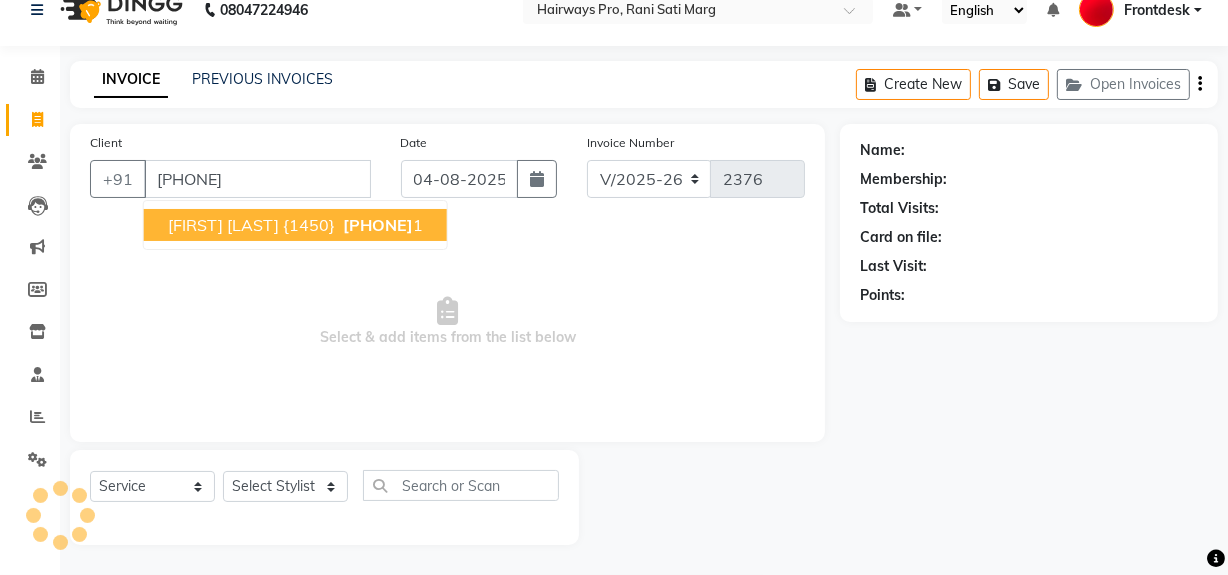 type on "[PHONE]" 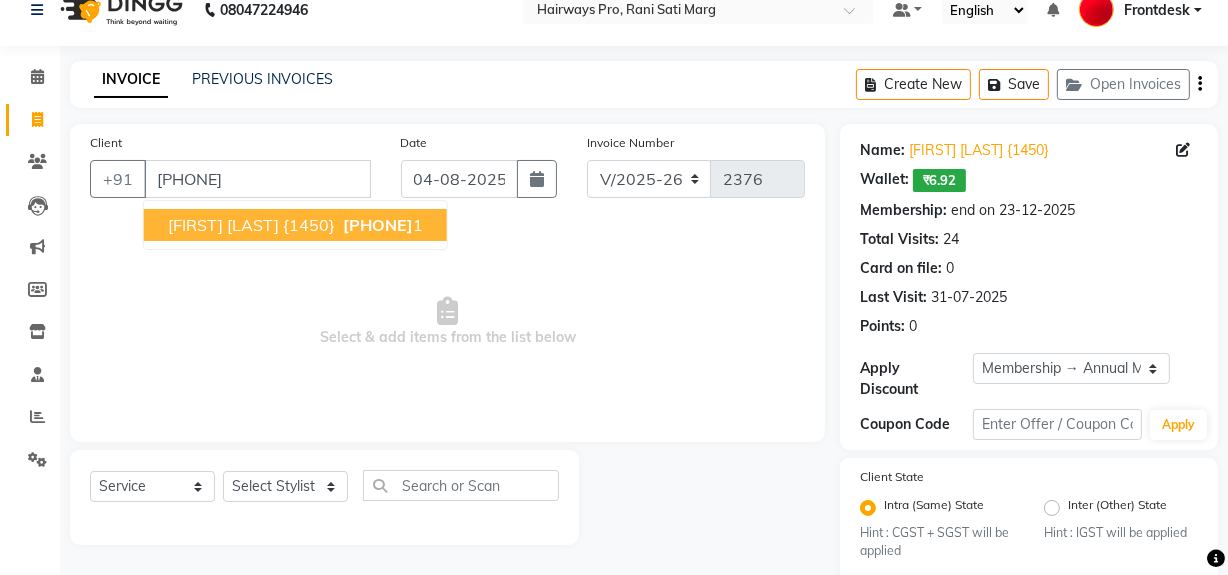 click on "[FIRST] [LAST] {1450}" at bounding box center [251, 225] 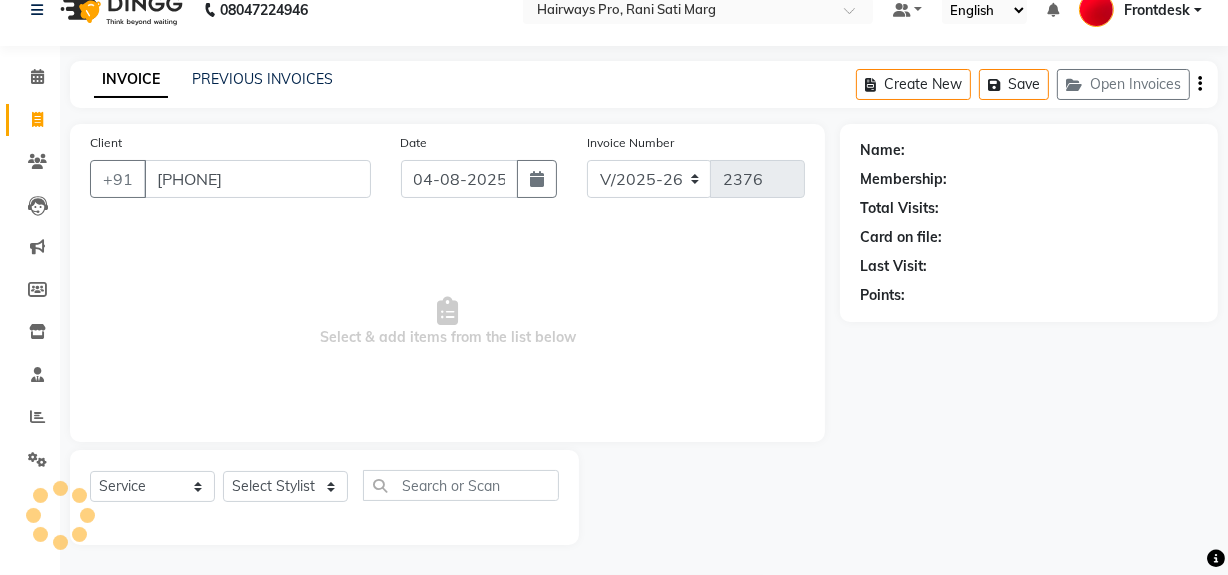 select on "1: Object" 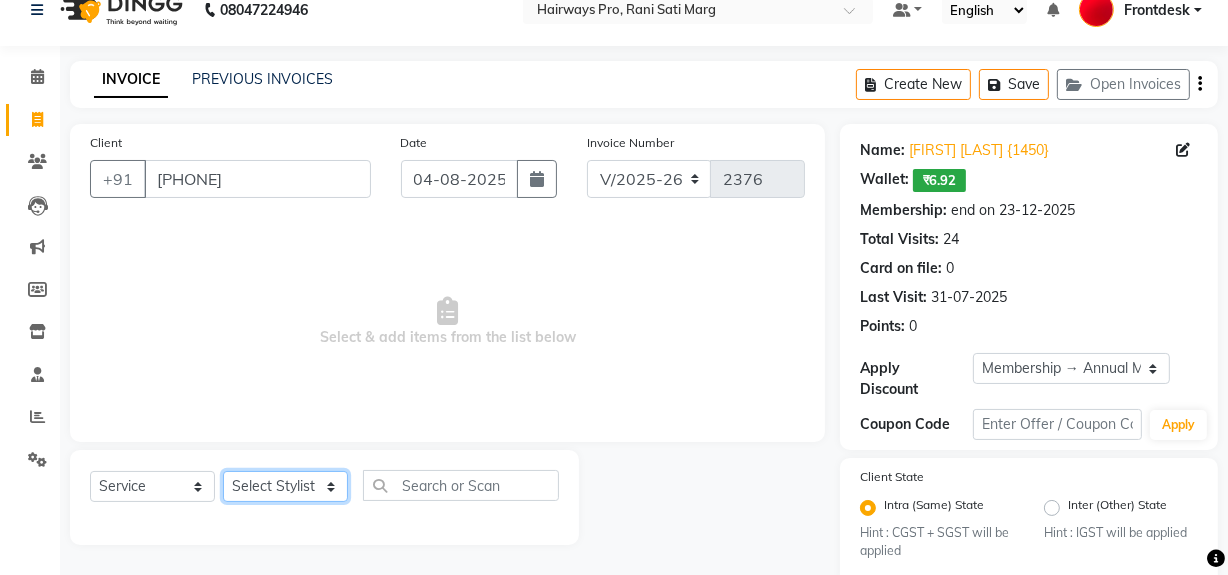 drag, startPoint x: 315, startPoint y: 485, endPoint x: 313, endPoint y: 474, distance: 11.18034 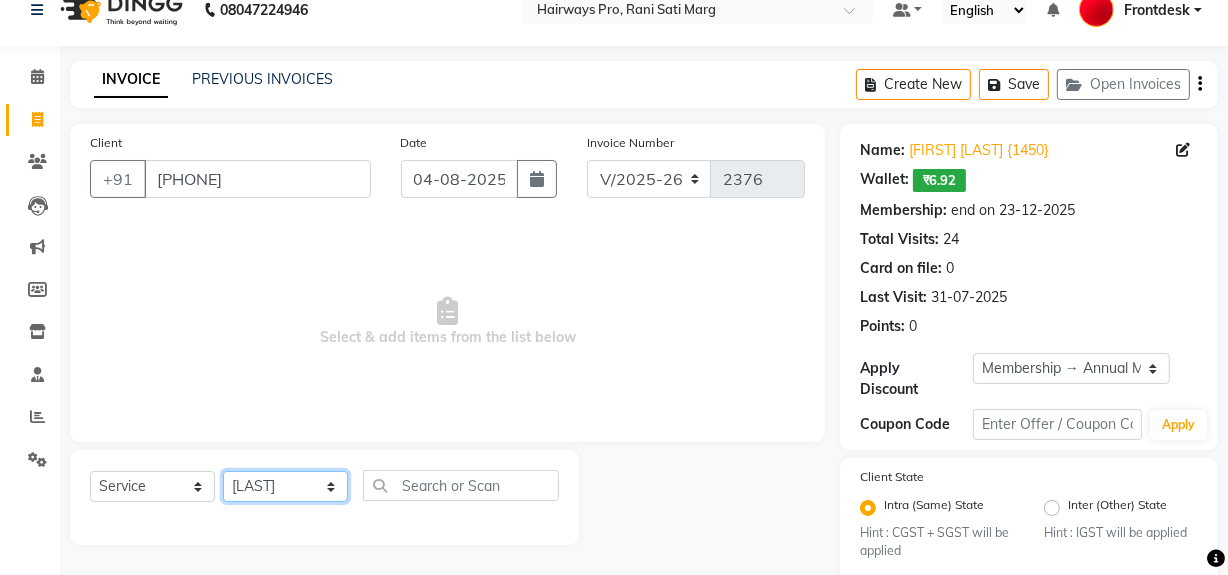 click on "Select Stylist ABID DANISH Faiz shaikh Frontdesk INTEZAR SALMANI JYOTI Kamal Salmani KAVITA MUSTAFA RAFIQUE Sonal SONU WAQAR ZAFAR" 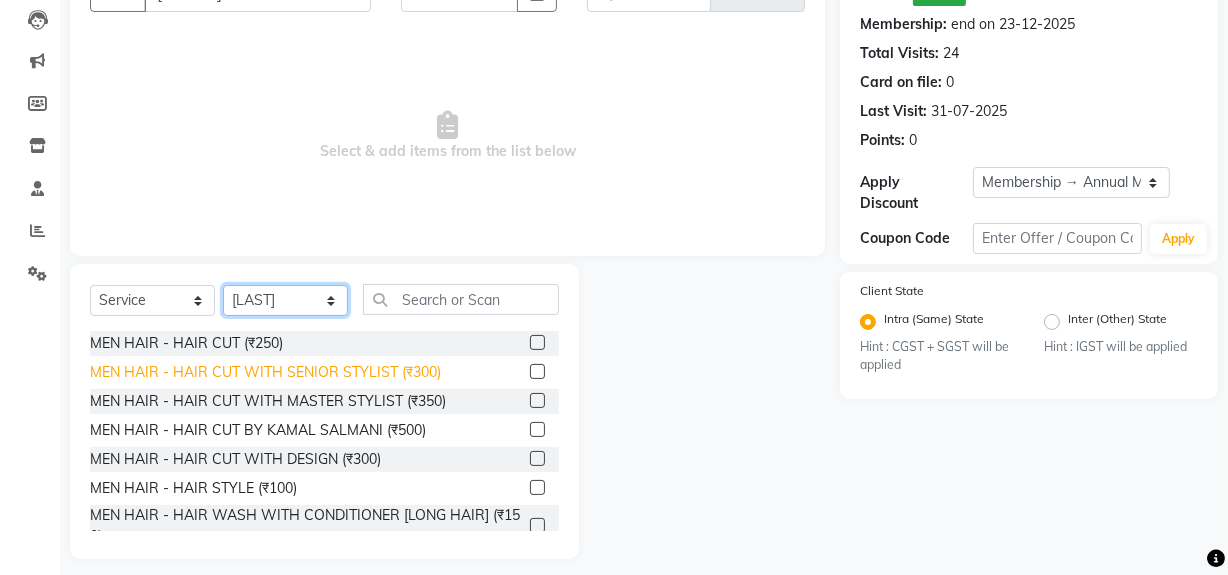 scroll, scrollTop: 226, scrollLeft: 0, axis: vertical 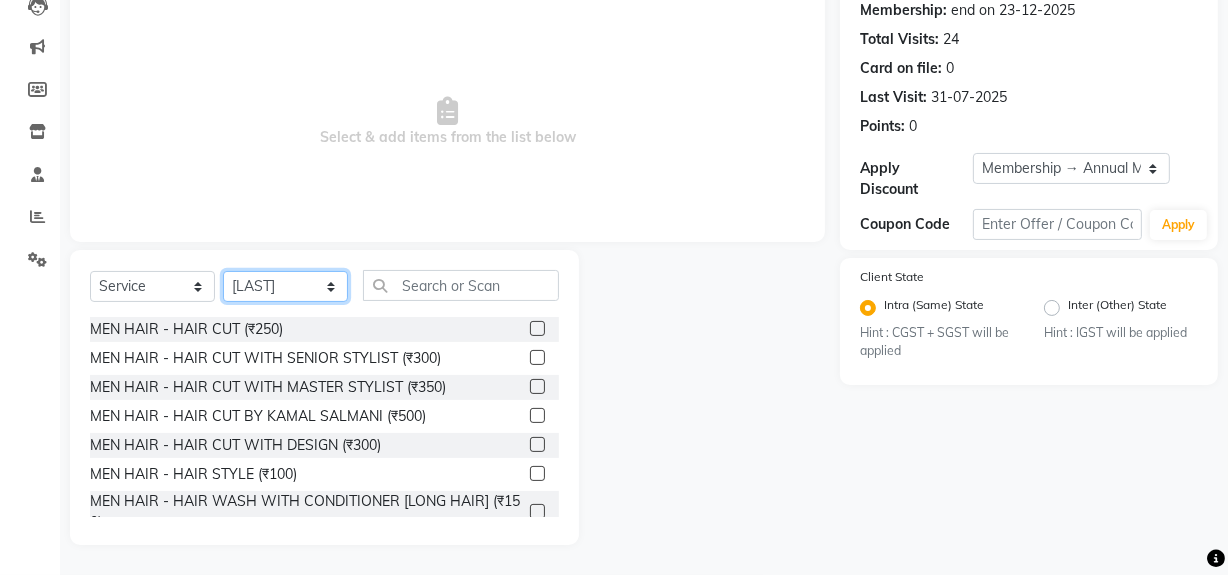 click on "Select Stylist ABID DANISH Faiz shaikh Frontdesk INTEZAR SALMANI JYOTI Kamal Salmani KAVITA MUSTAFA RAFIQUE Sonal SONU WAQAR ZAFAR" 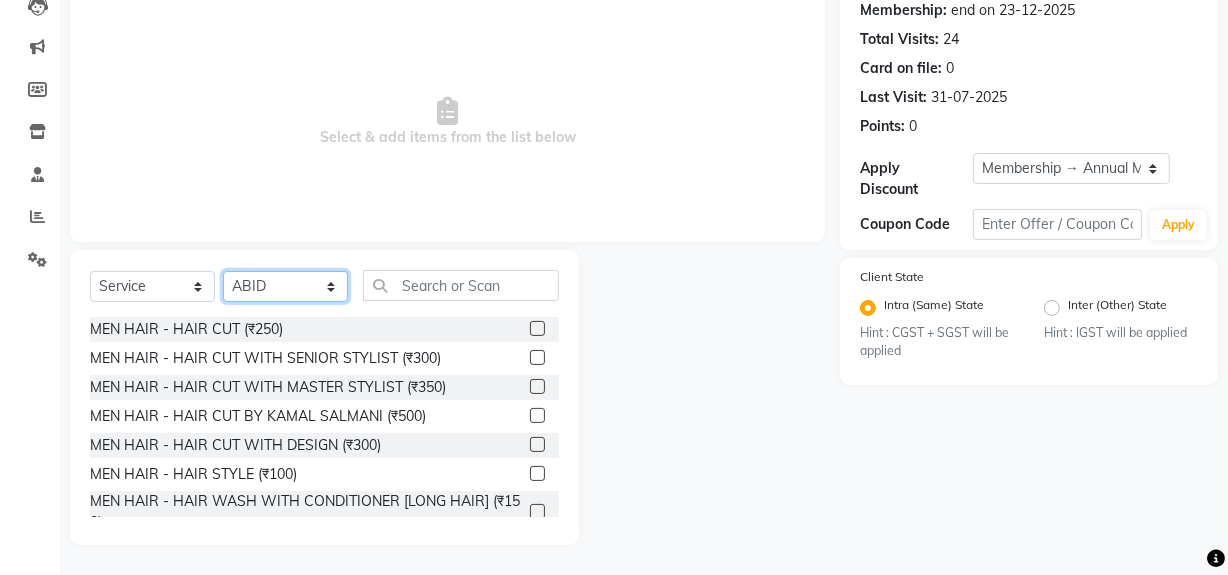 click on "Select Stylist ABID DANISH Faiz shaikh Frontdesk INTEZAR SALMANI JYOTI Kamal Salmani KAVITA MUSTAFA RAFIQUE Sonal SONU WAQAR ZAFAR" 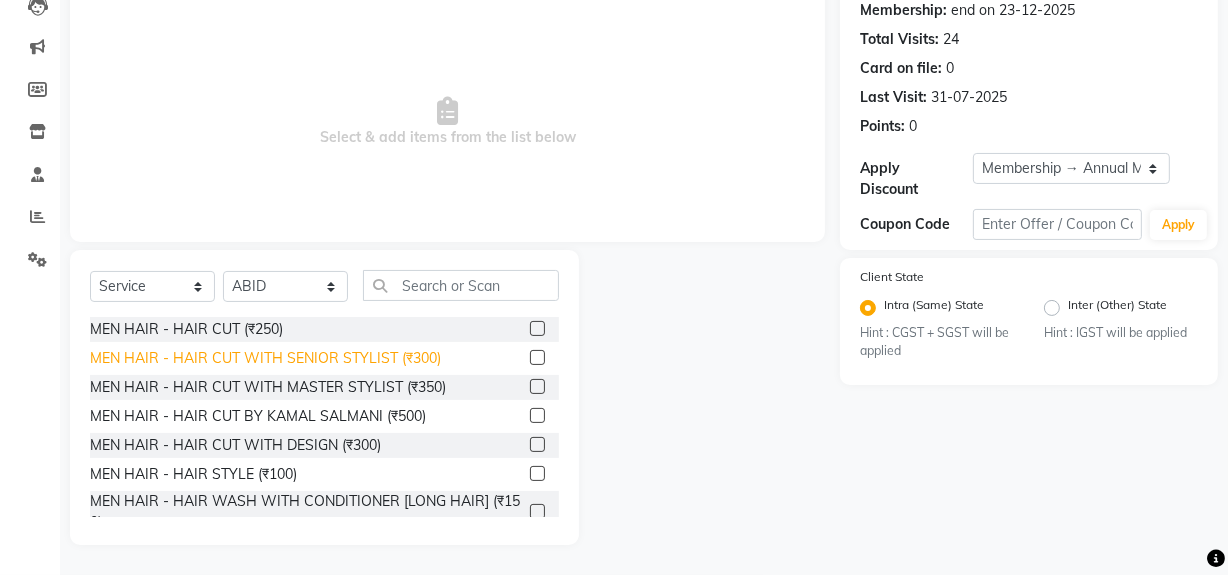 click on "MEN HAIR - HAIR CUT WITH SENIOR STYLIST (₹300)" 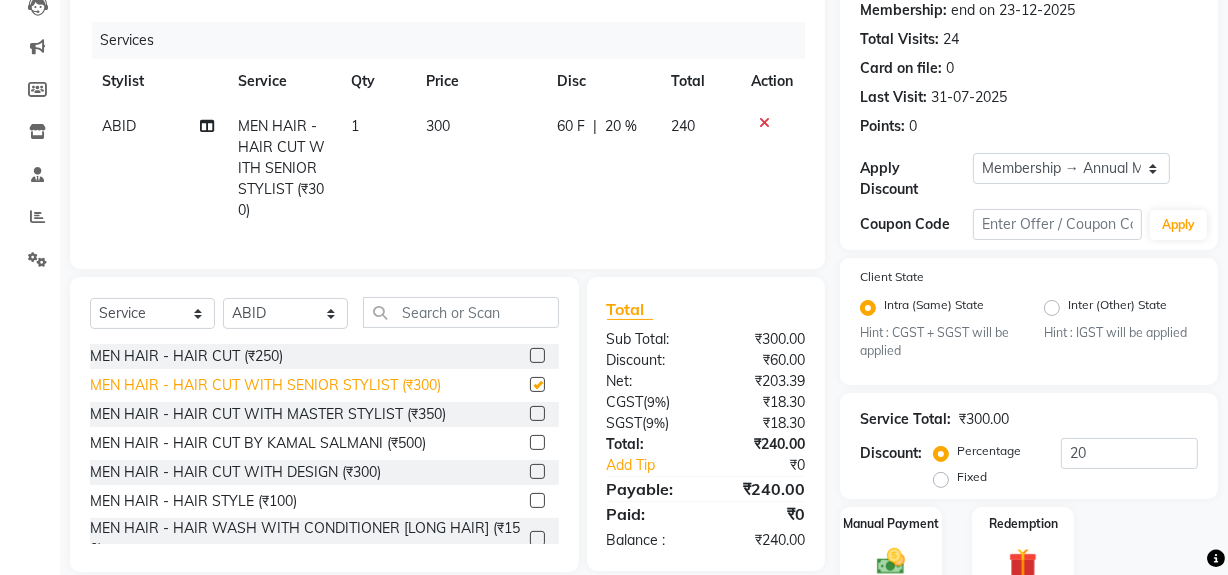 checkbox on "false" 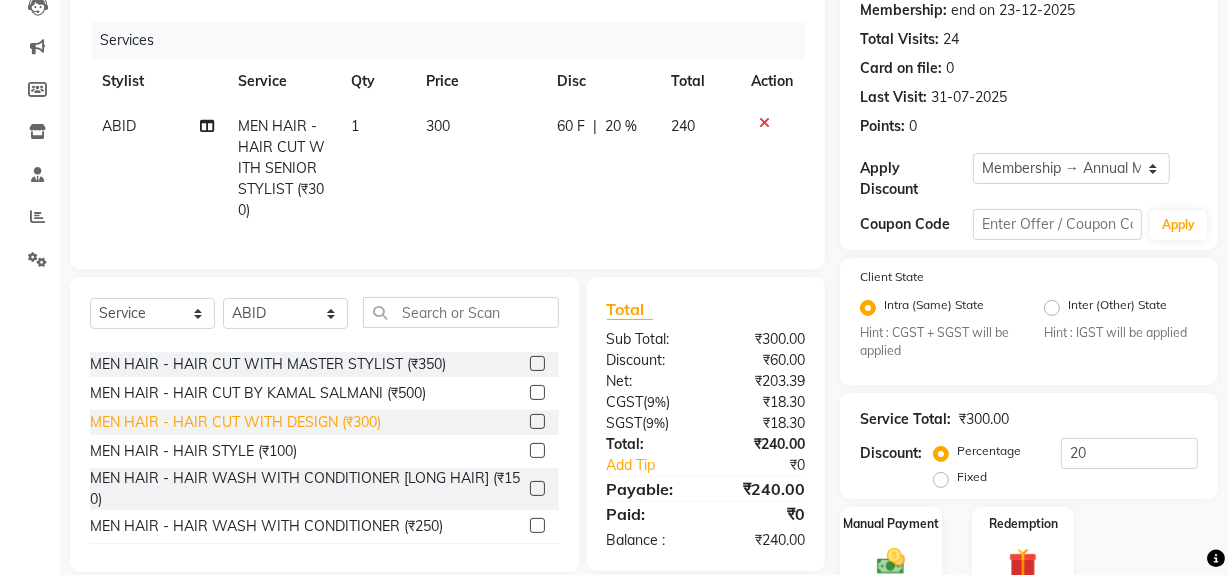 scroll, scrollTop: 90, scrollLeft: 0, axis: vertical 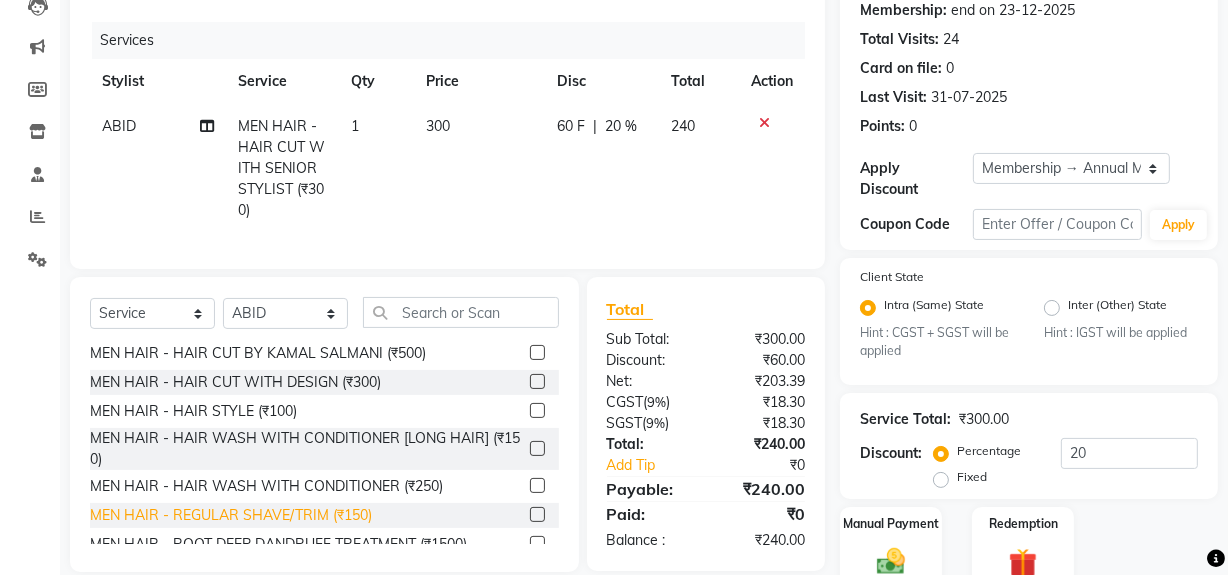click on "MEN HAIR - REGULAR SHAVE/TRIM (₹150)" 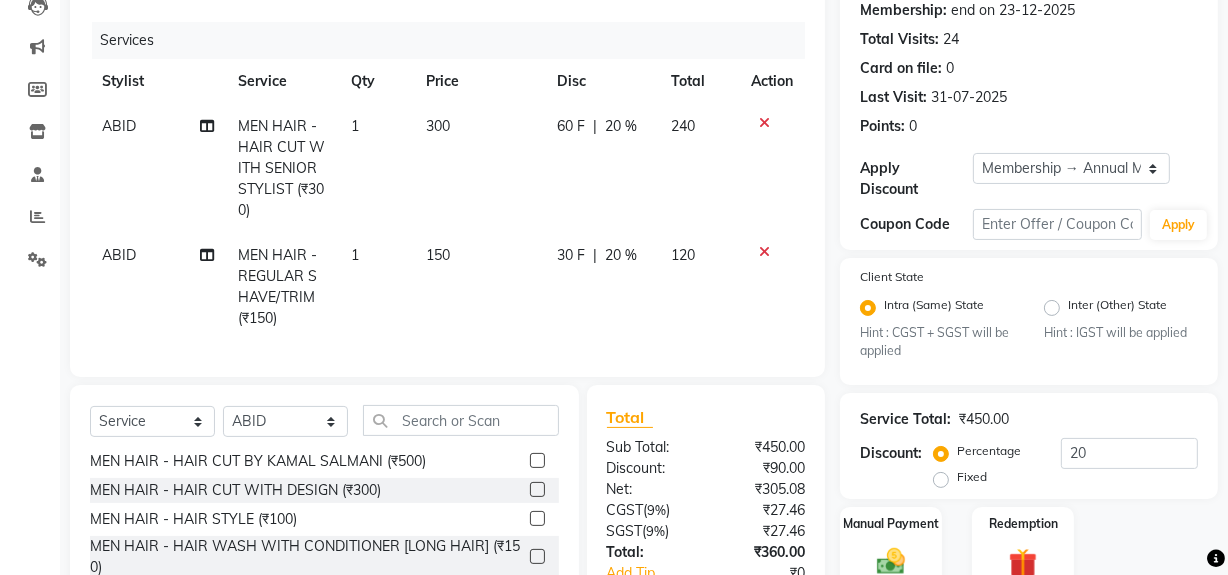 checkbox on "false" 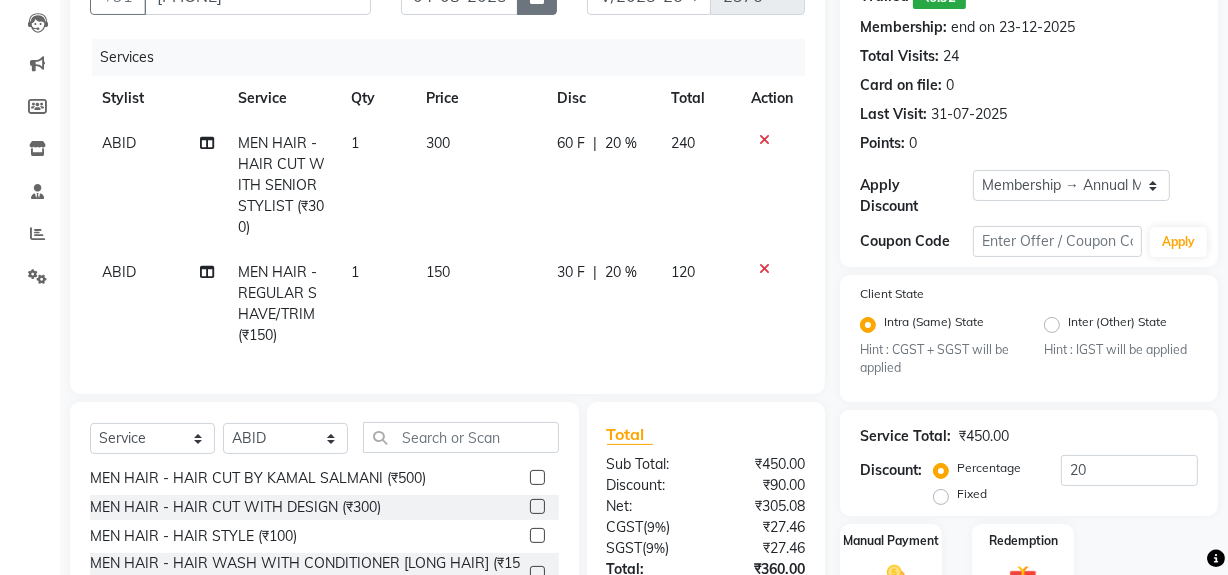 scroll, scrollTop: 0, scrollLeft: 0, axis: both 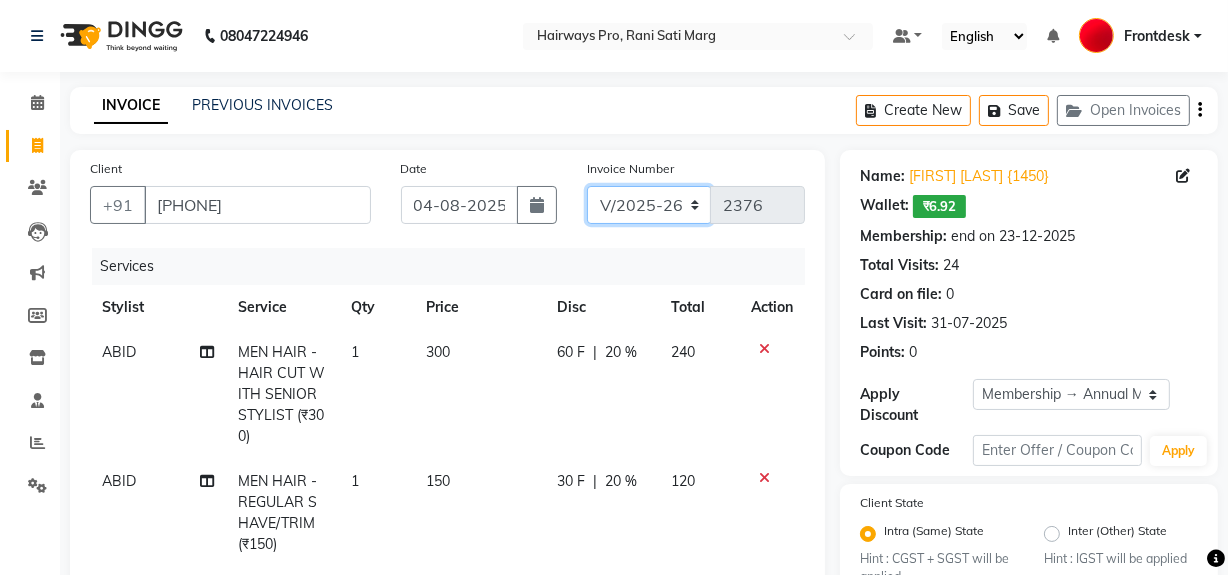 click on "INV/25-26 V/2025-26" 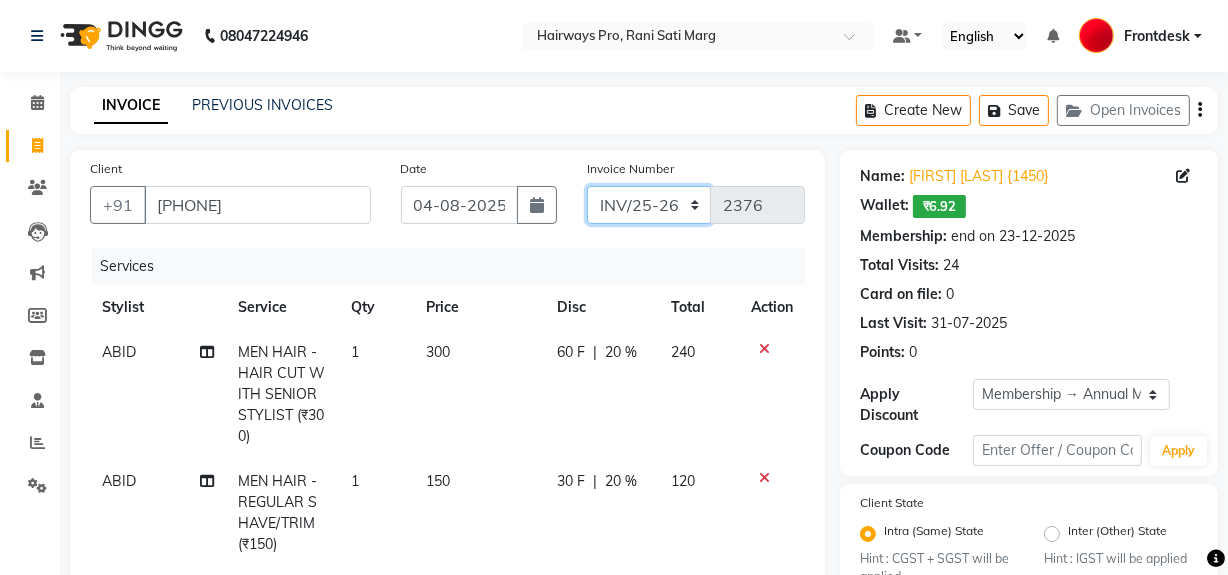 click on "INV/25-26 V/2025-26" 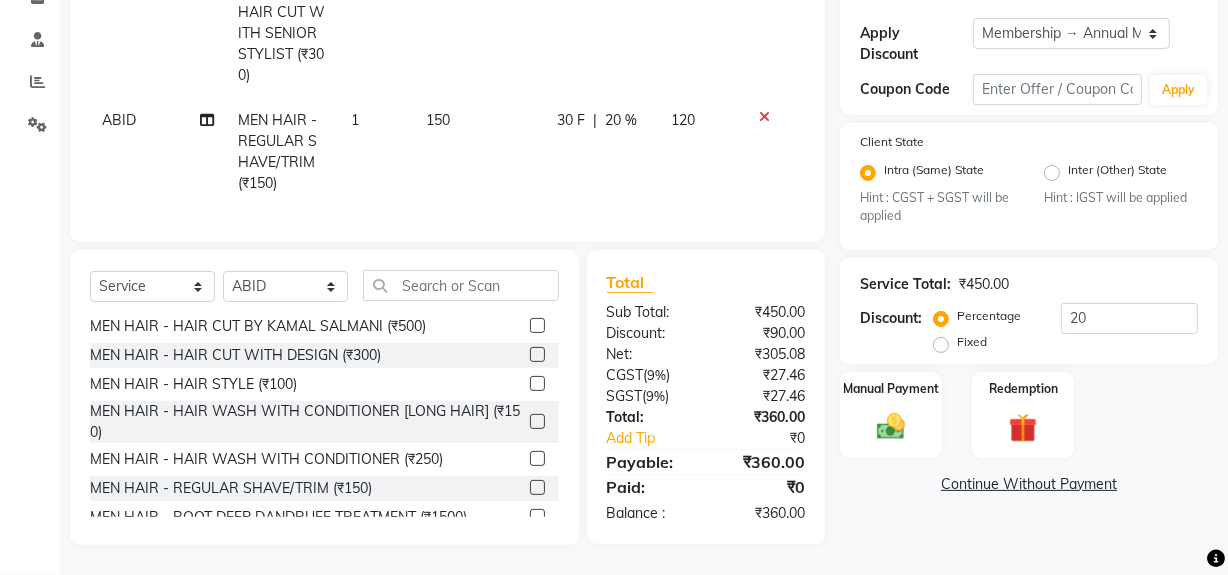 scroll, scrollTop: 374, scrollLeft: 0, axis: vertical 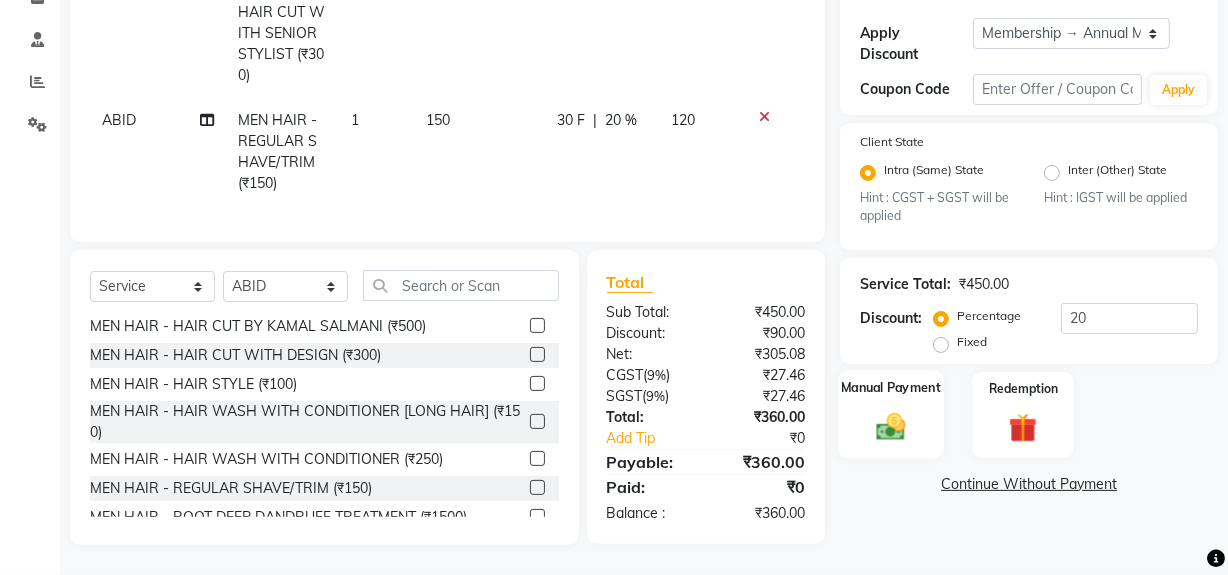 click 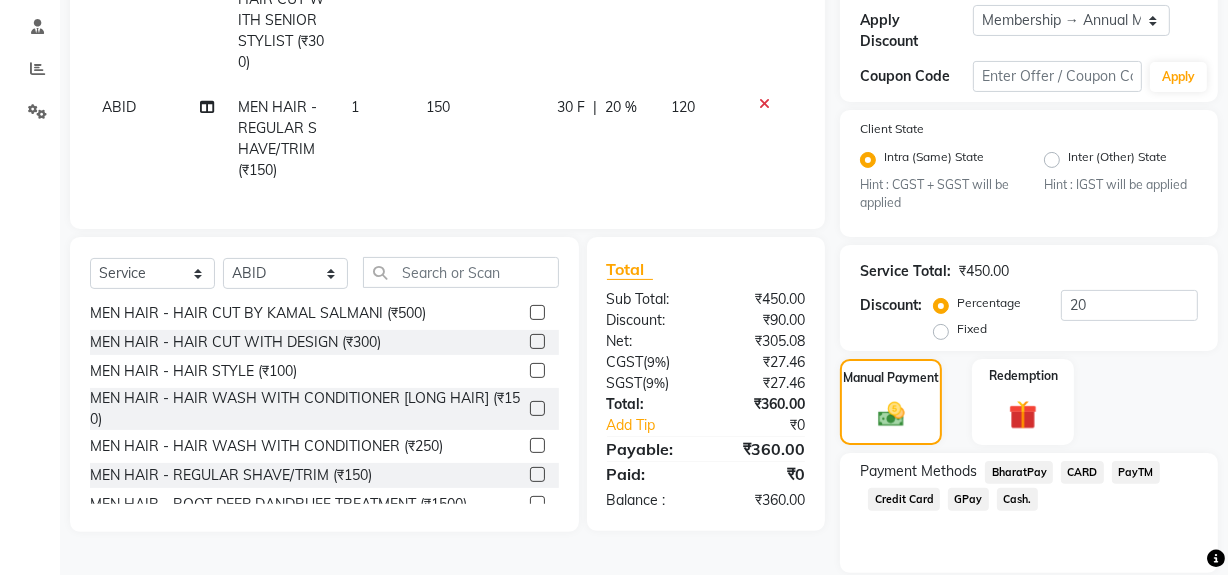 click on "Cash." 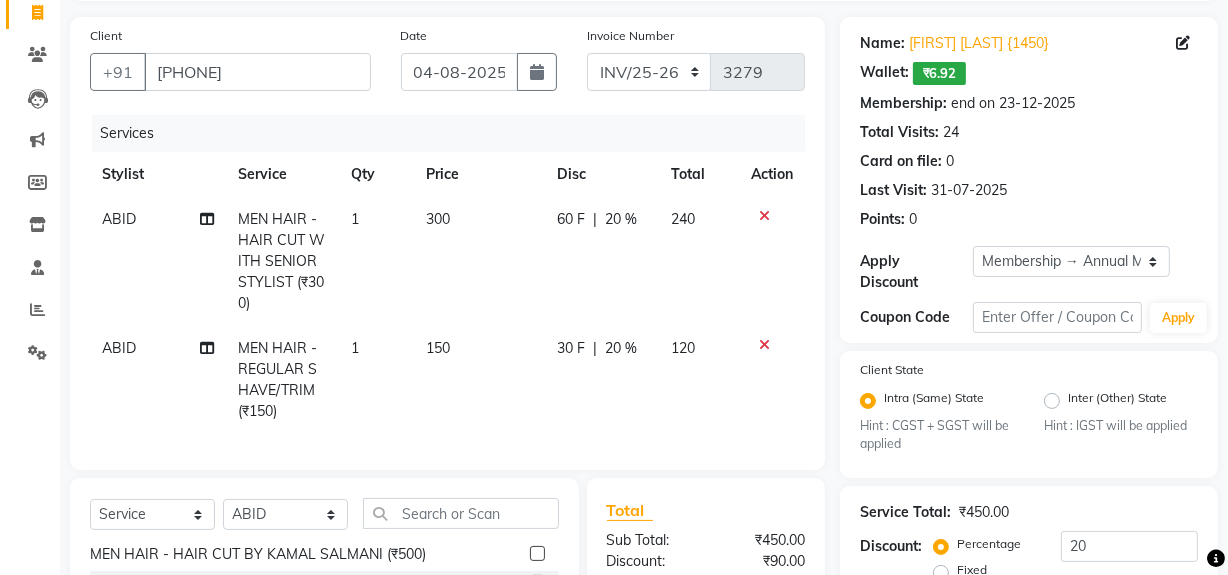 scroll, scrollTop: 0, scrollLeft: 0, axis: both 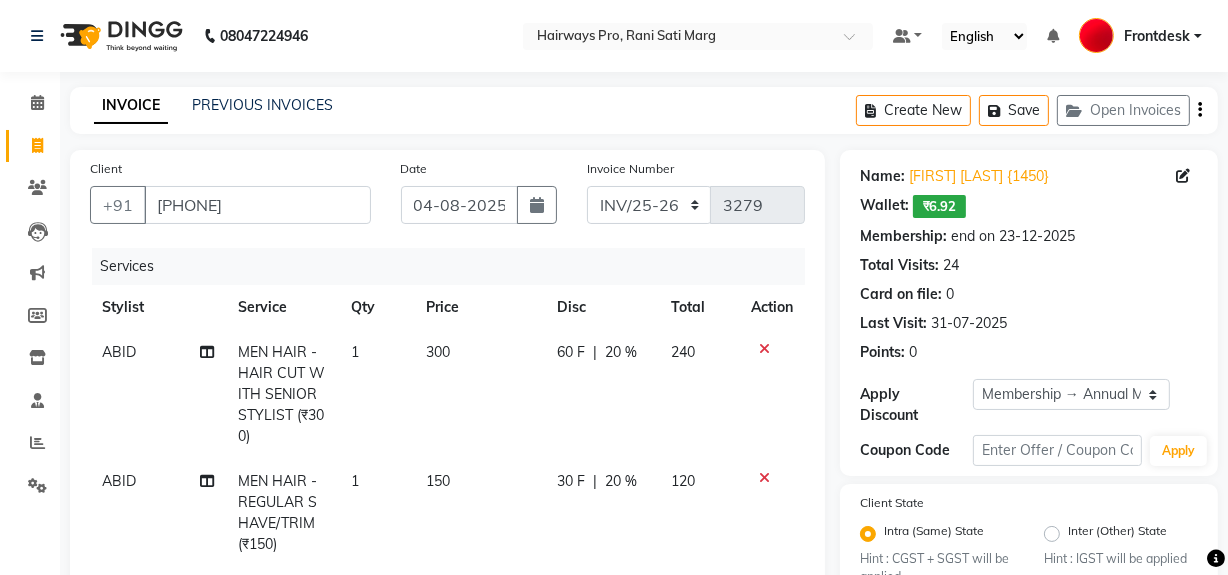 click 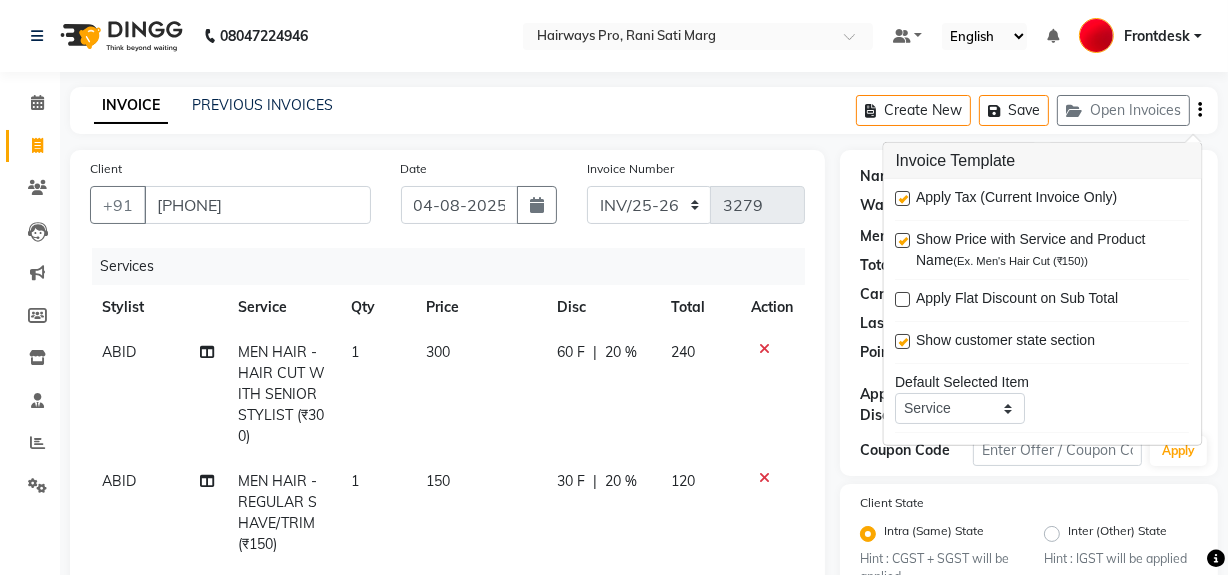 click at bounding box center [903, 198] 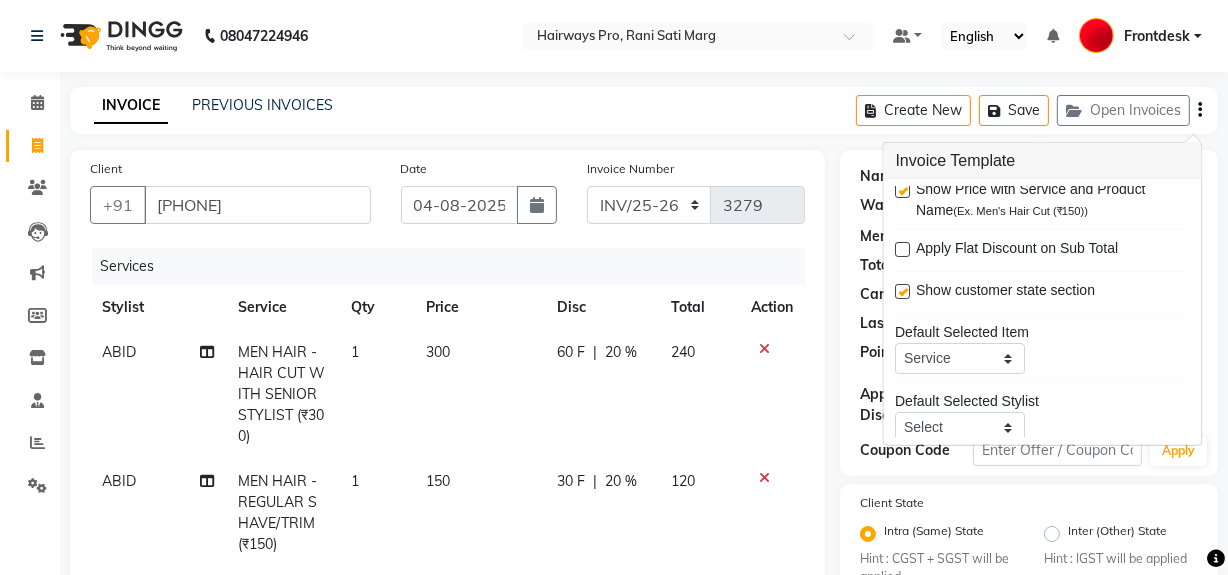 scroll, scrollTop: 97, scrollLeft: 0, axis: vertical 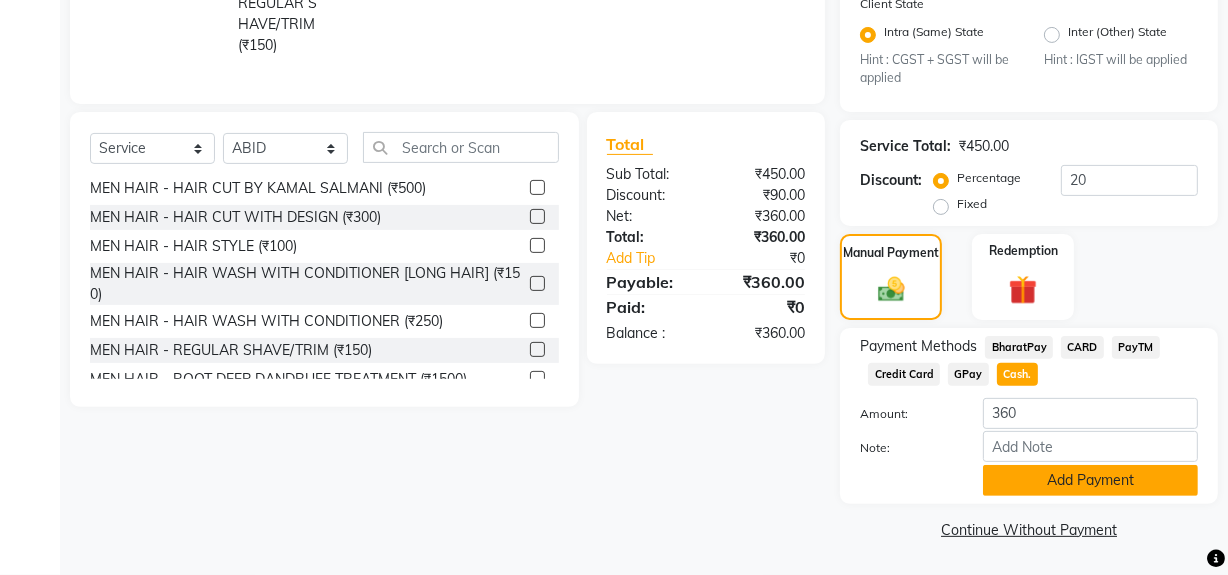 click on "Add Payment" 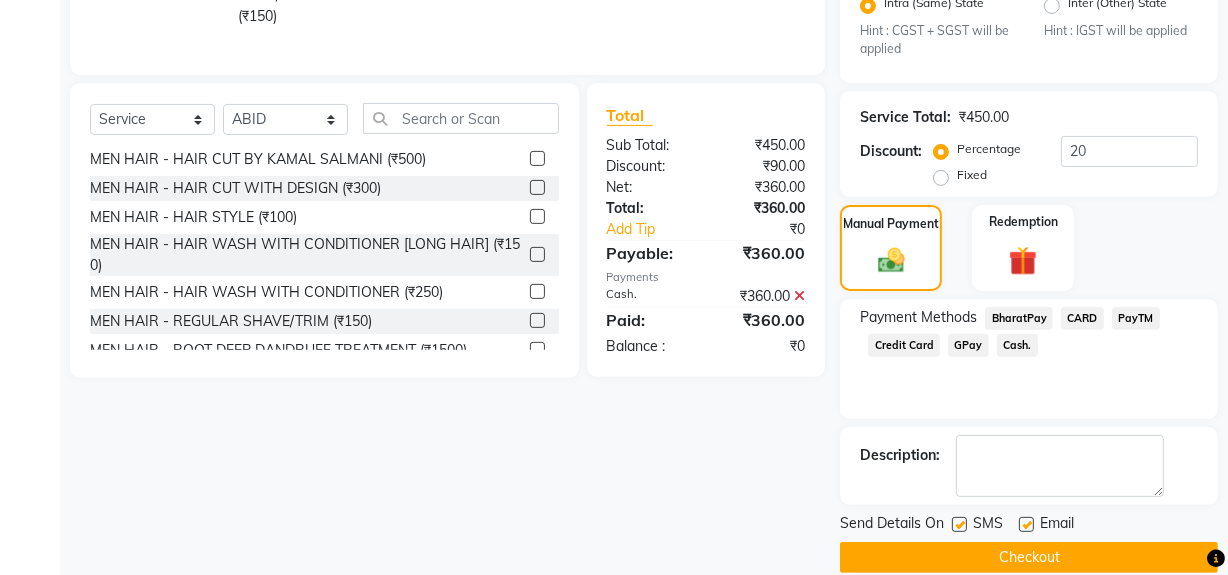 scroll, scrollTop: 556, scrollLeft: 0, axis: vertical 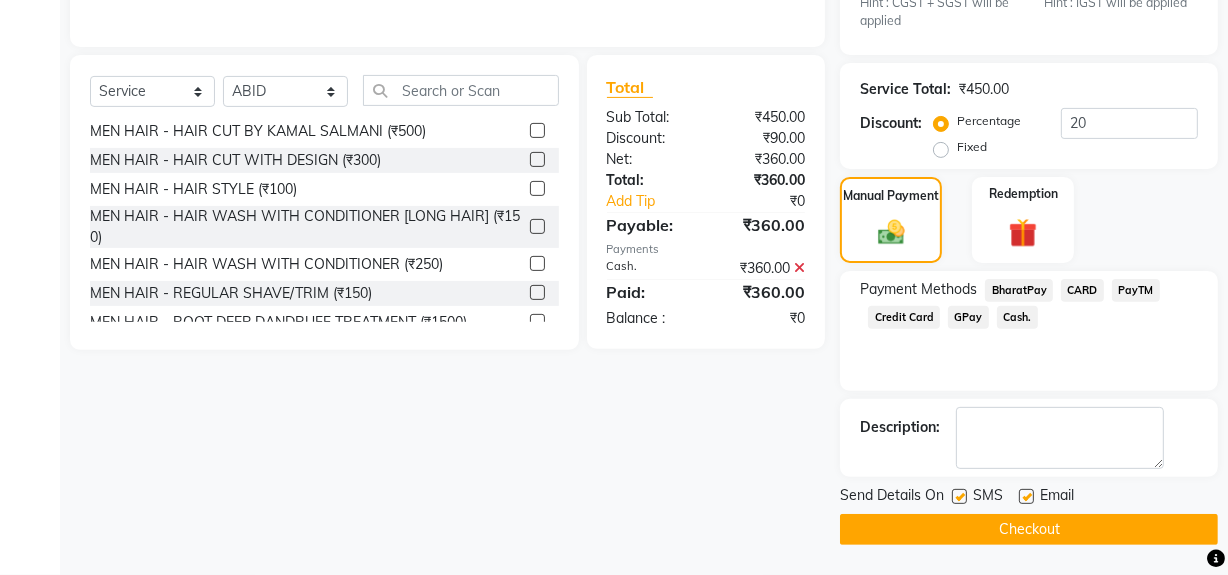 click 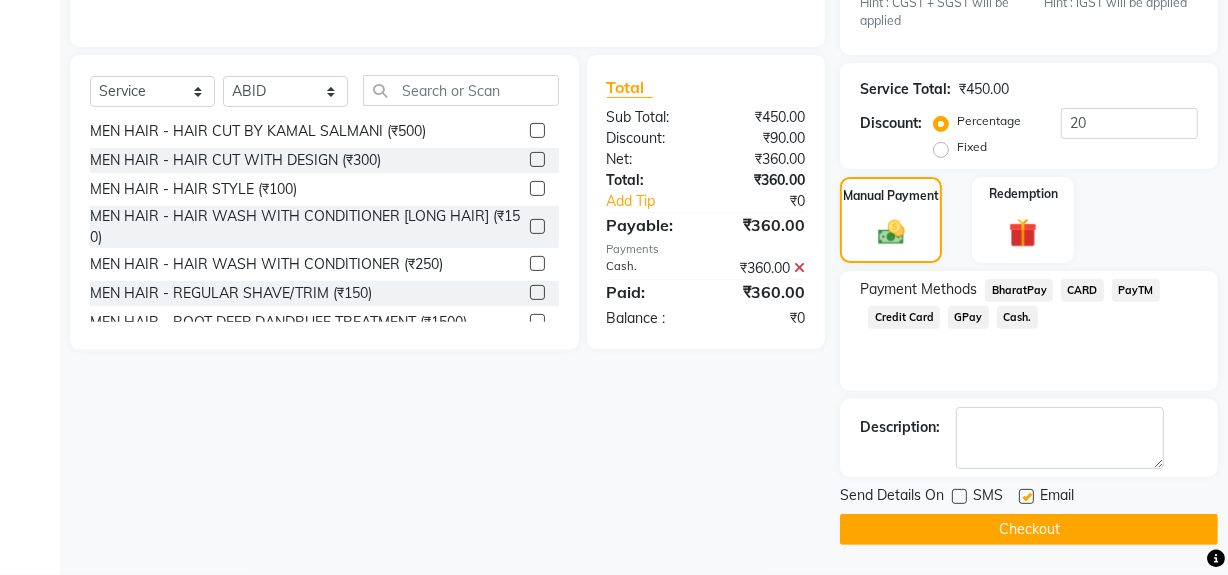 click on "Checkout" 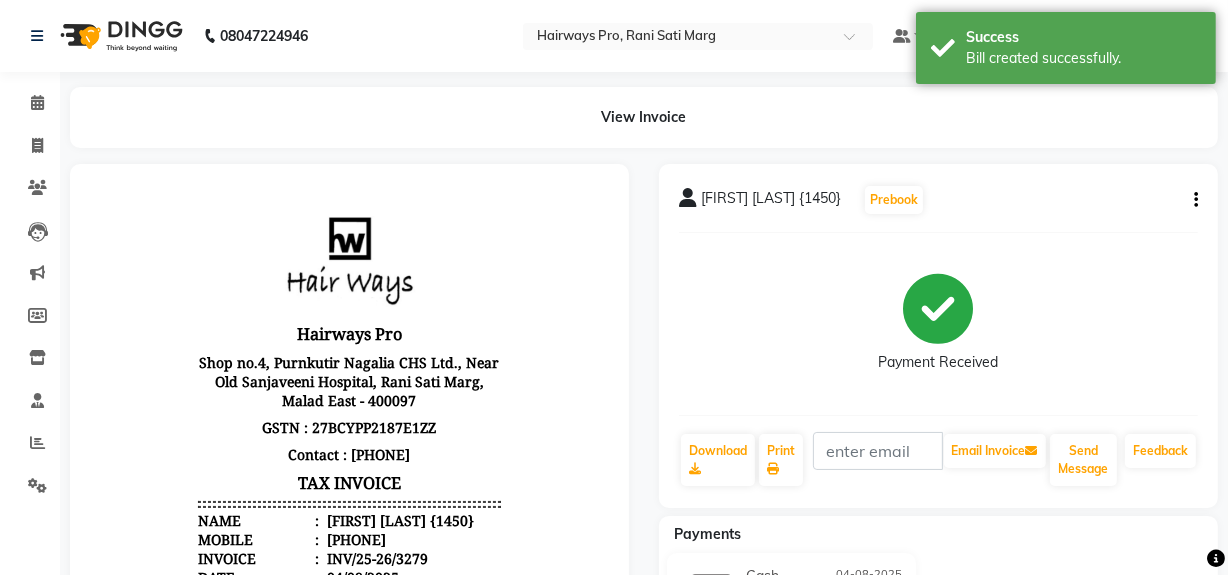 scroll, scrollTop: 0, scrollLeft: 0, axis: both 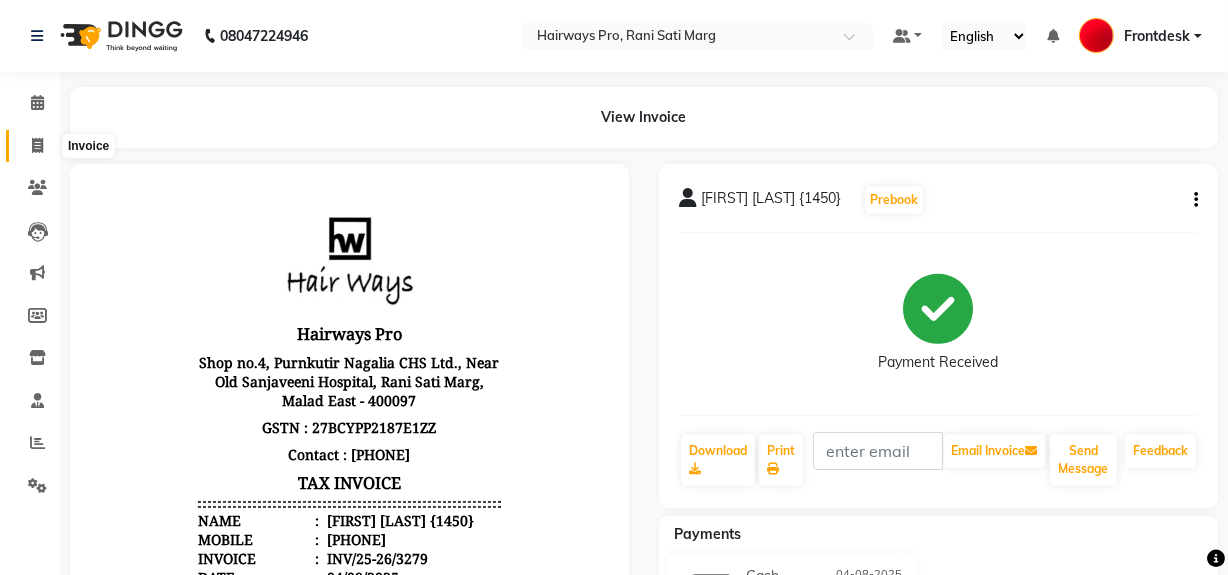 click 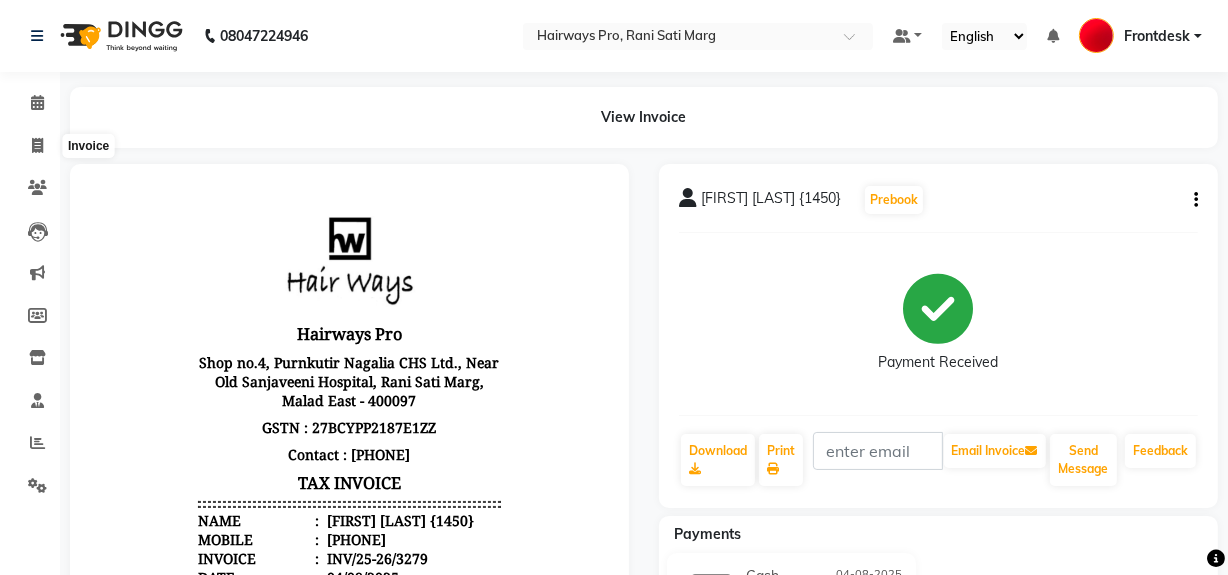select on "787" 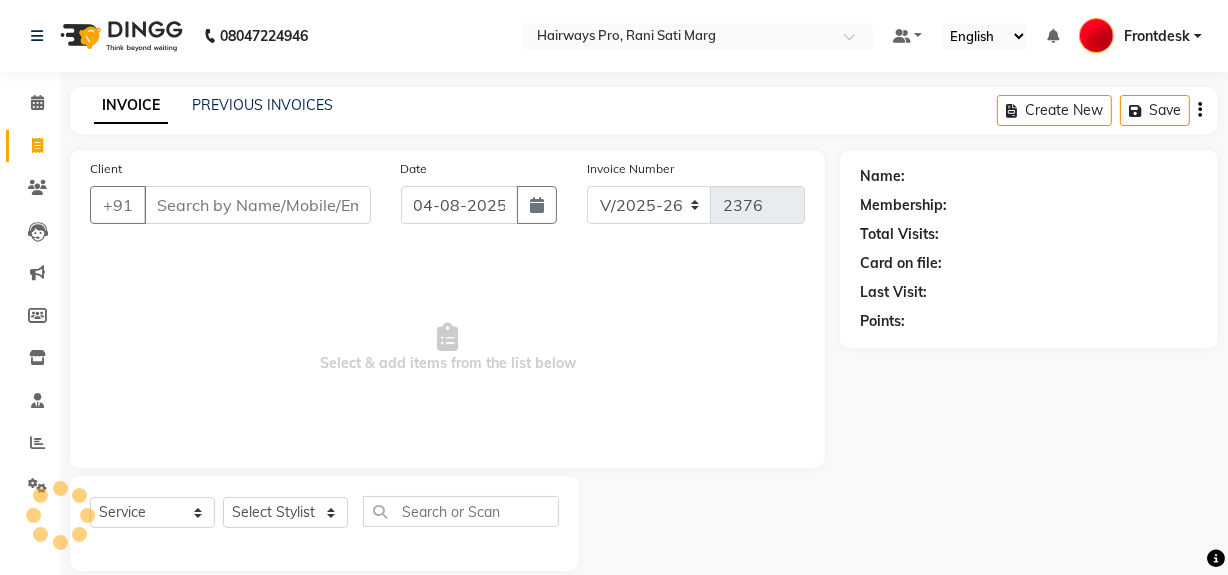 scroll, scrollTop: 26, scrollLeft: 0, axis: vertical 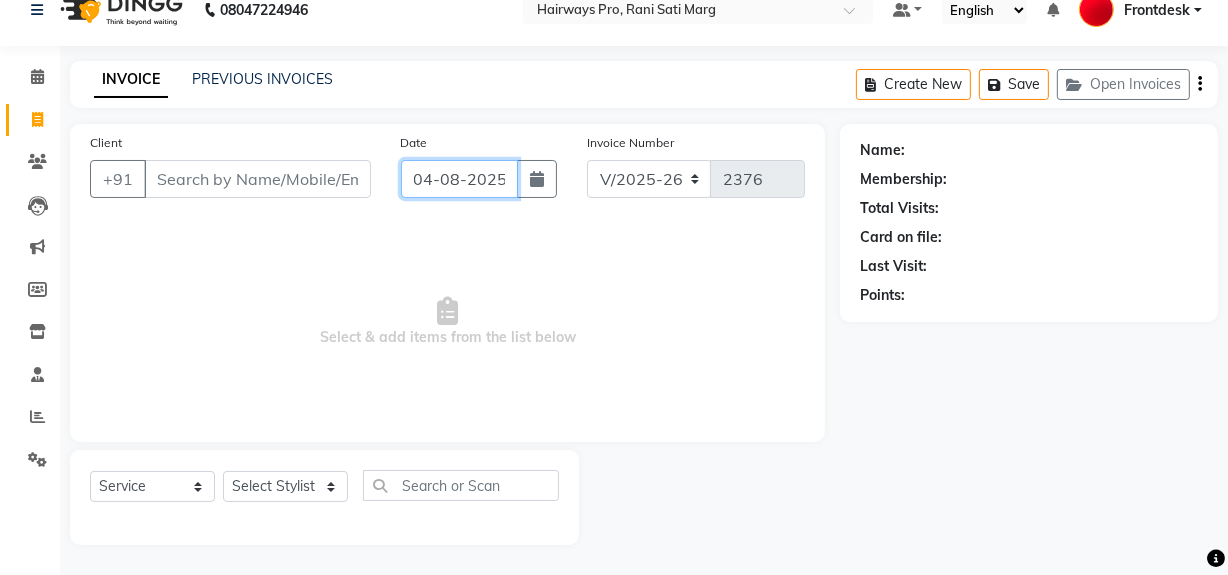 click on "04-08-2025" 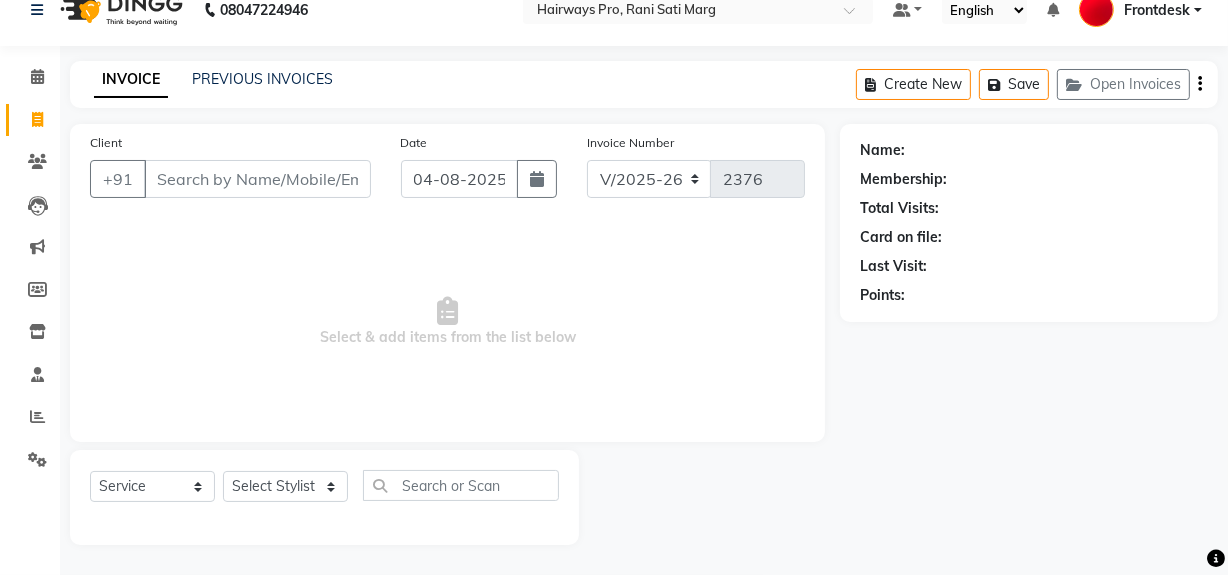 select on "8" 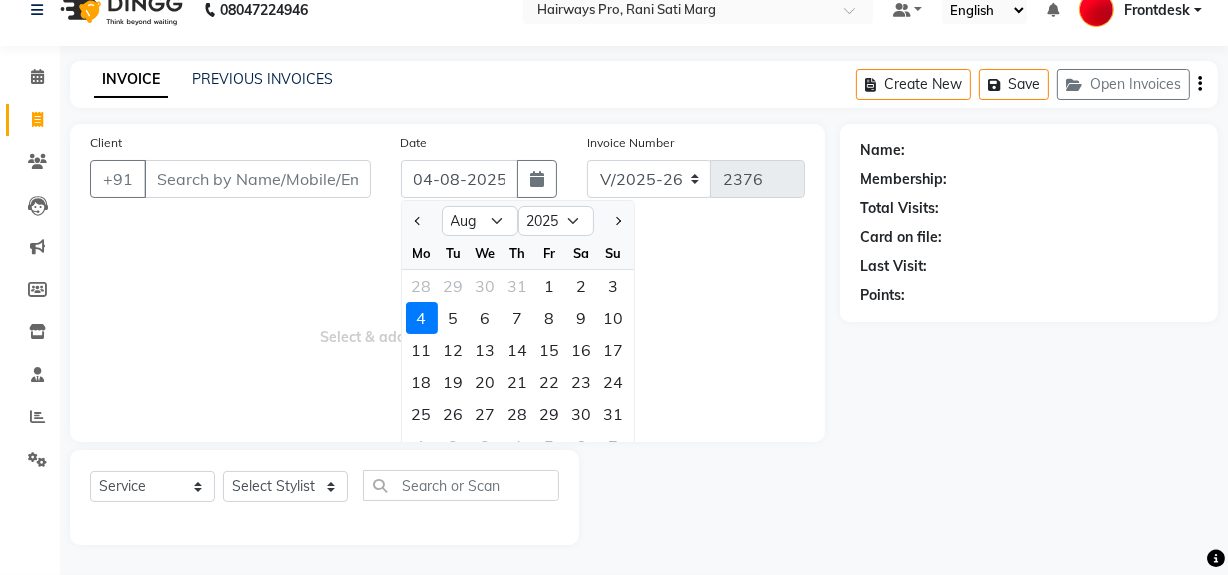 click on "3" 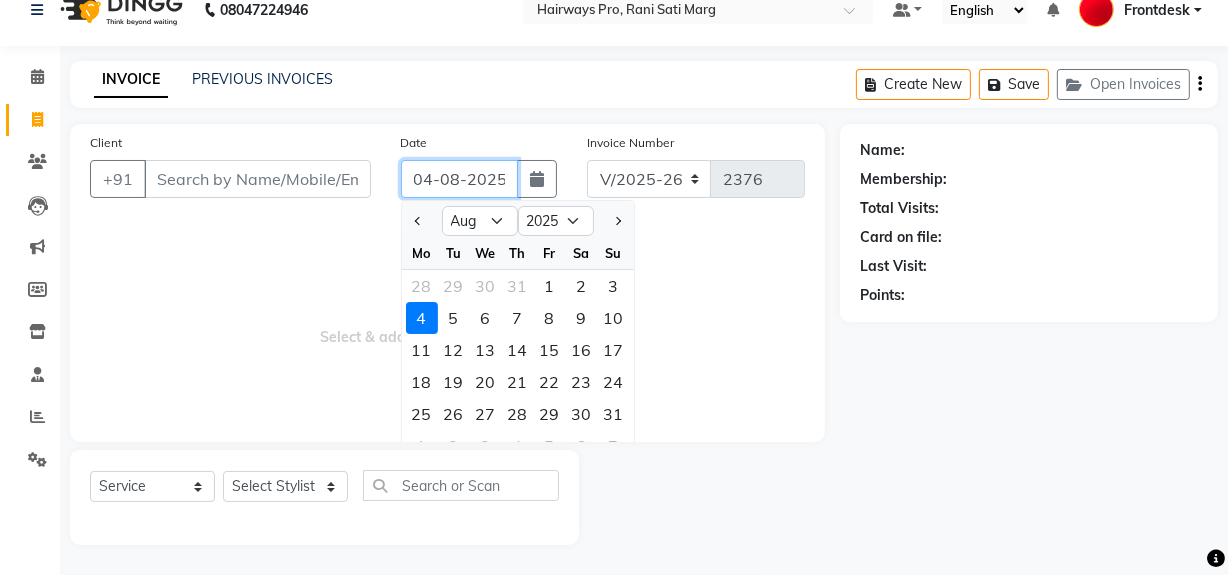 type on "03-08-2025" 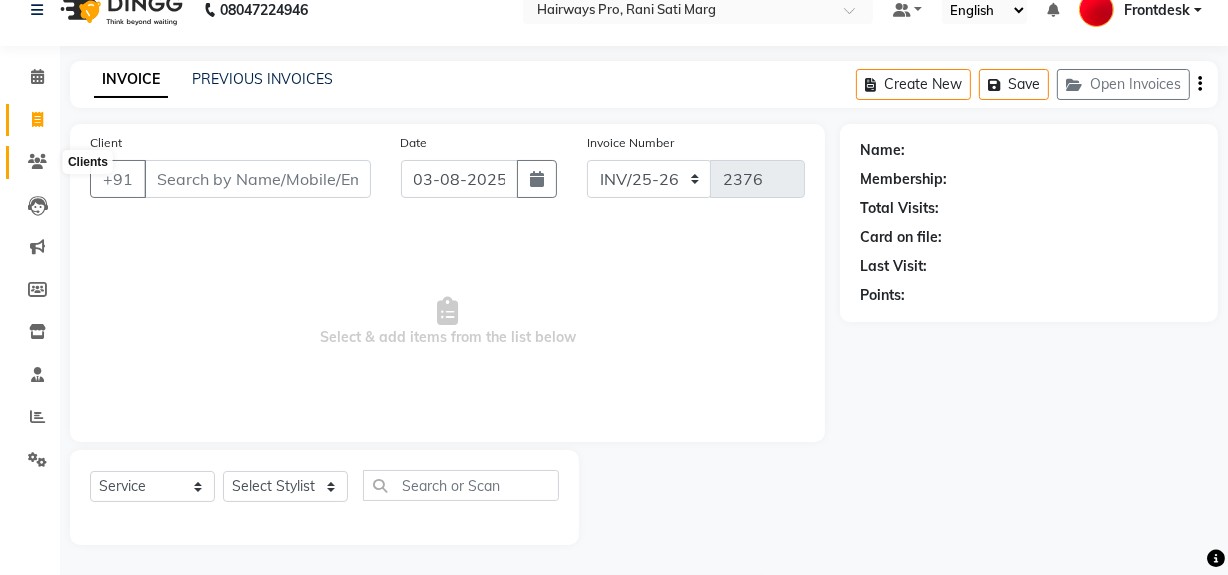 click 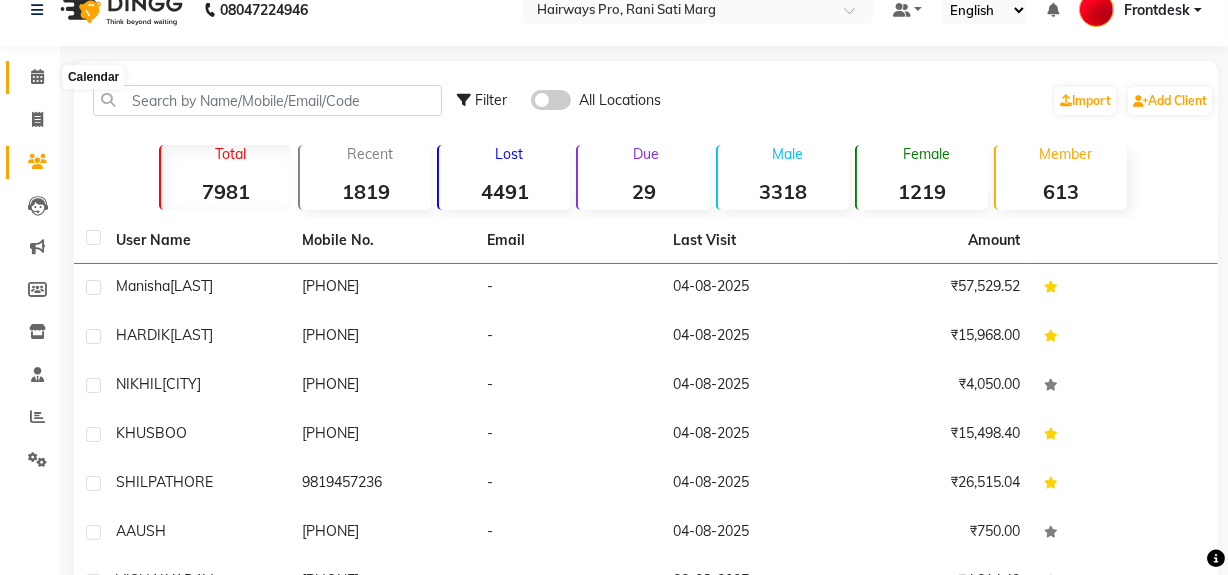 click 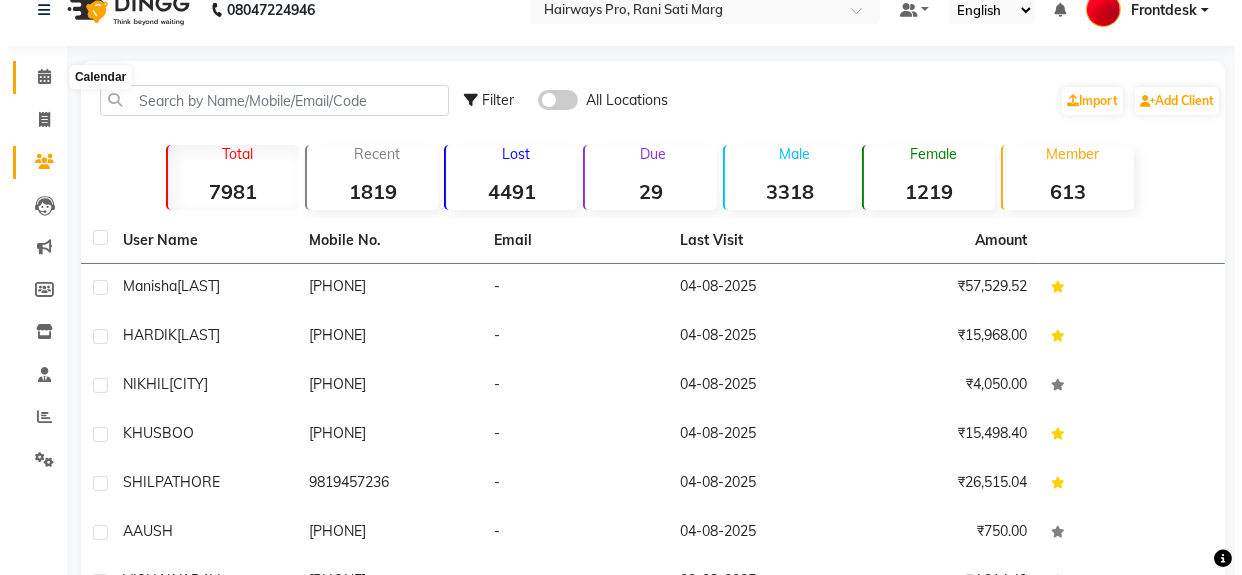 scroll, scrollTop: 0, scrollLeft: 0, axis: both 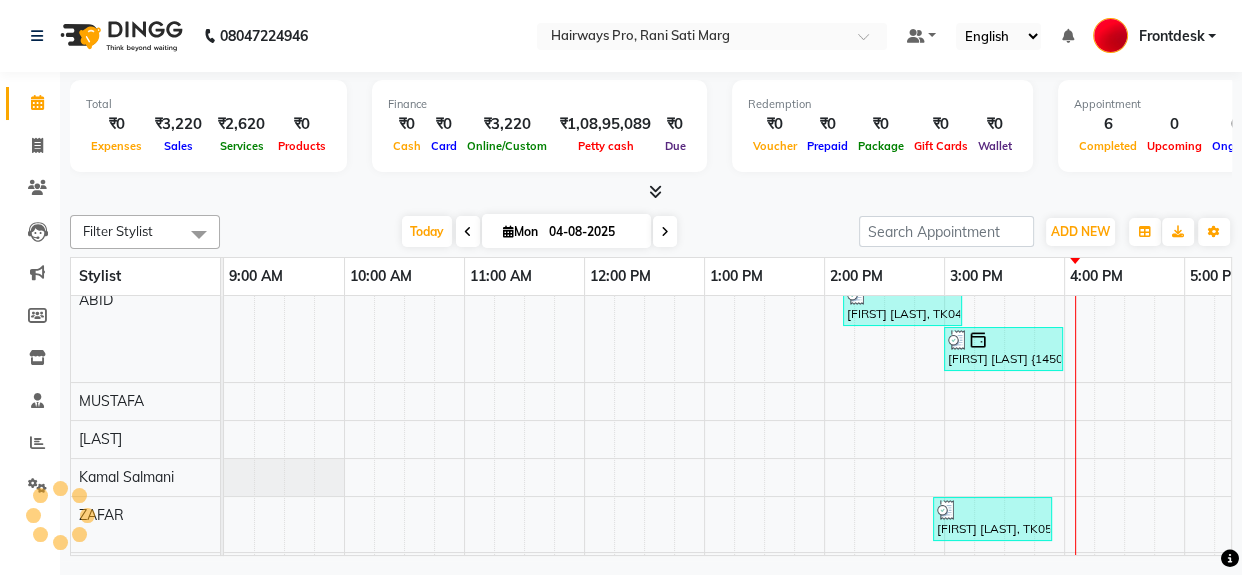 click on "04-08-2025" at bounding box center [593, 232] 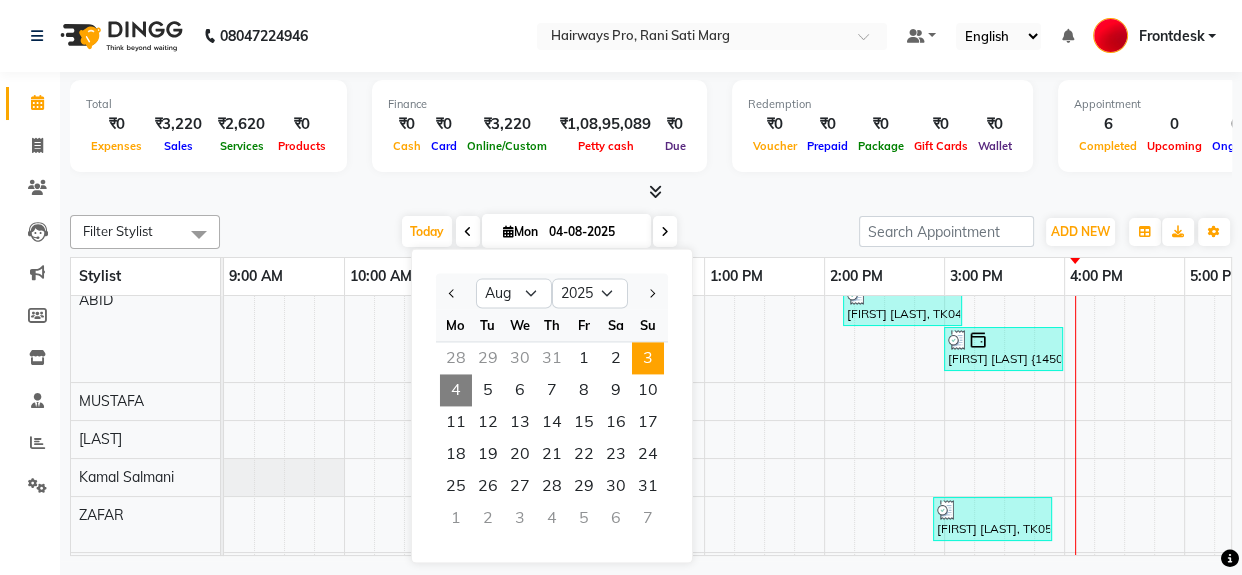 click on "3" at bounding box center (648, 358) 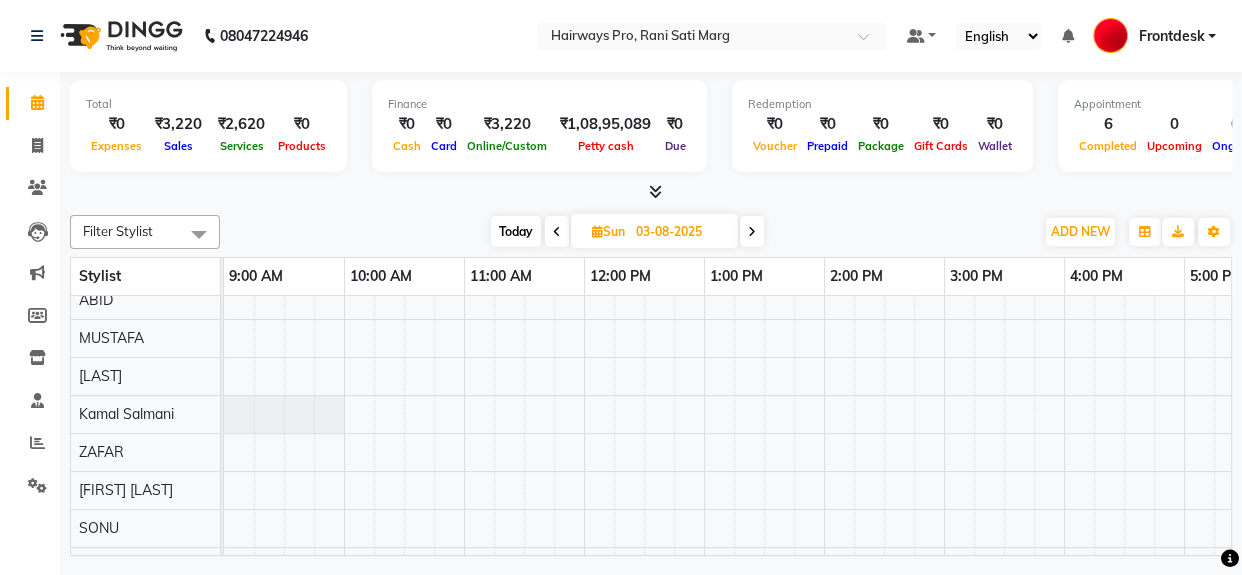 scroll, scrollTop: 0, scrollLeft: 672, axis: horizontal 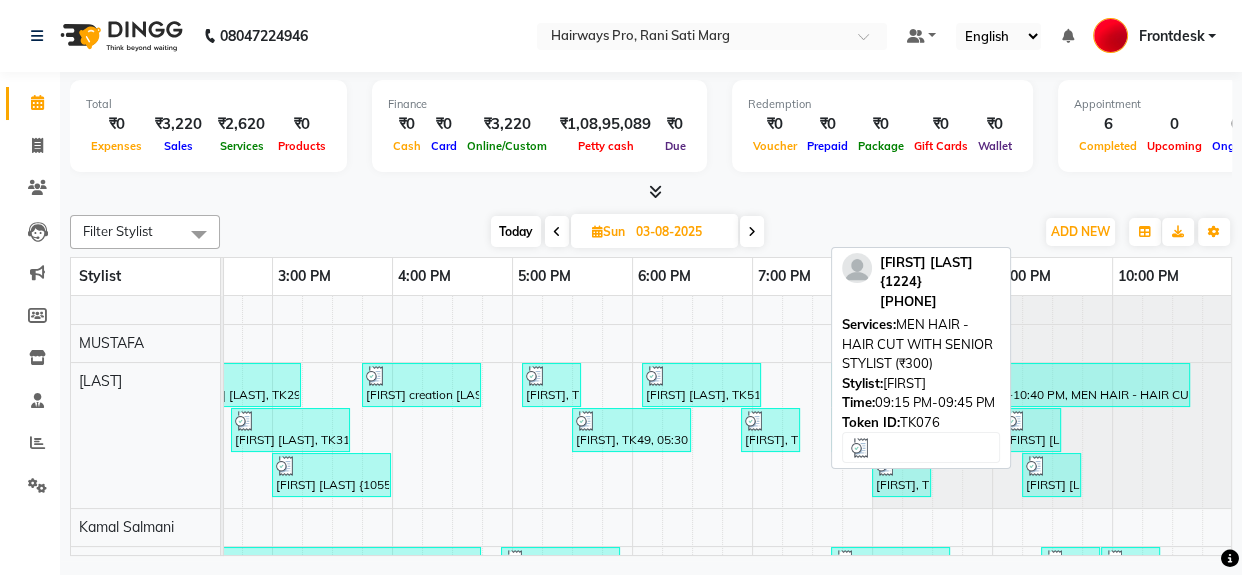 click on "[FIRST] [LAST] {1224}, TK76, 09:15 PM-09:45 PM, MEN HAIR - HAIR CUT WITH SENIOR STYLIST (₹300)" at bounding box center [1051, 475] 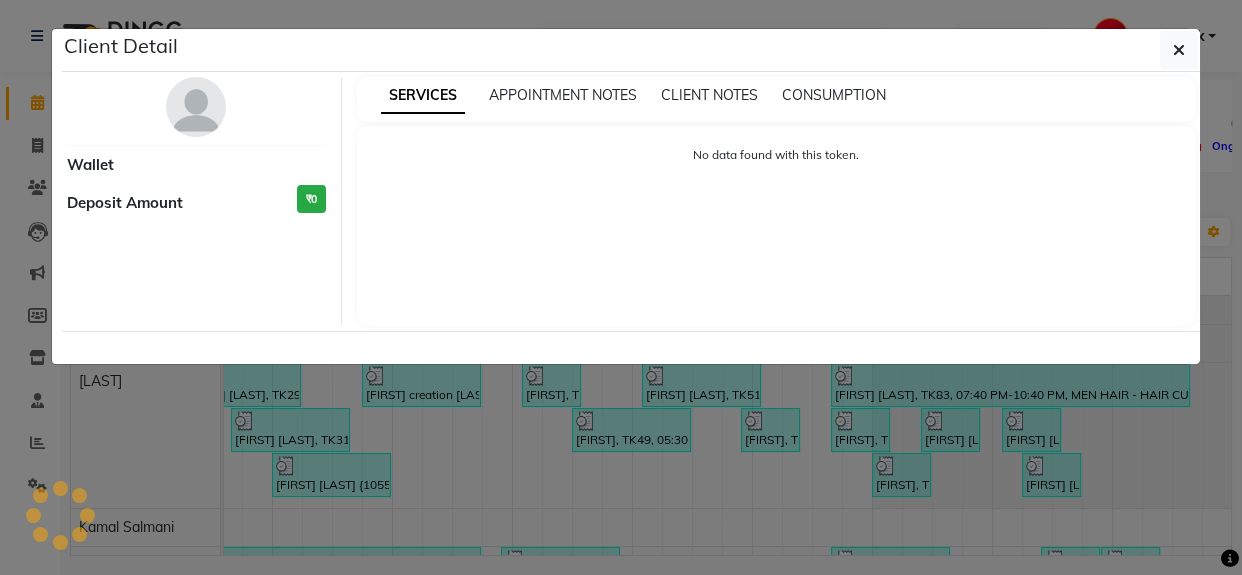 select on "3" 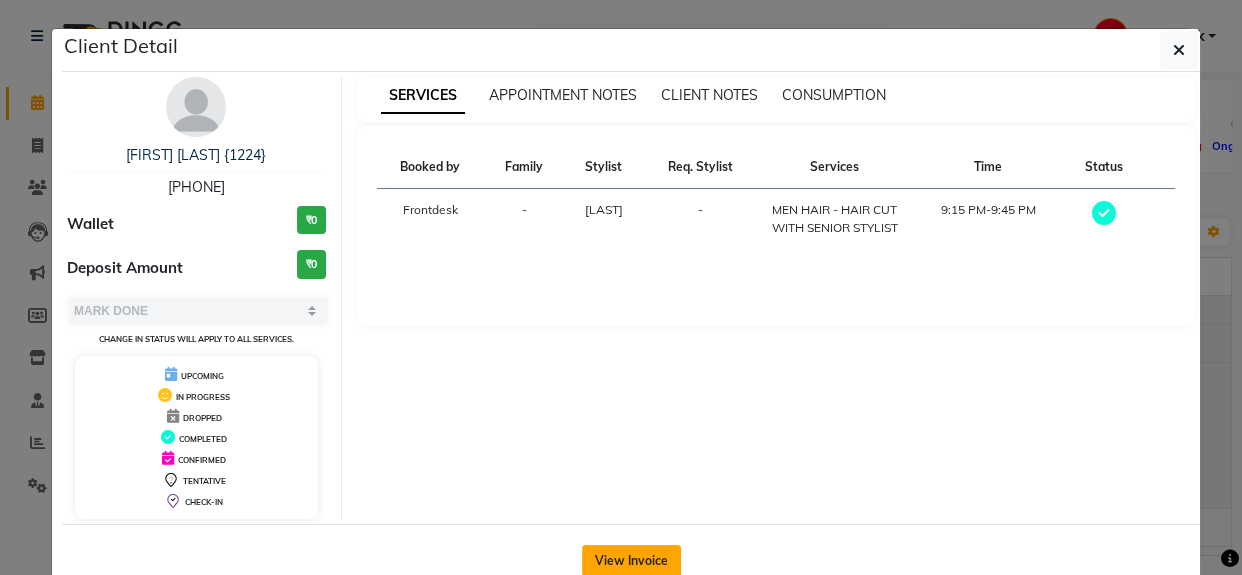click on "View Invoice" 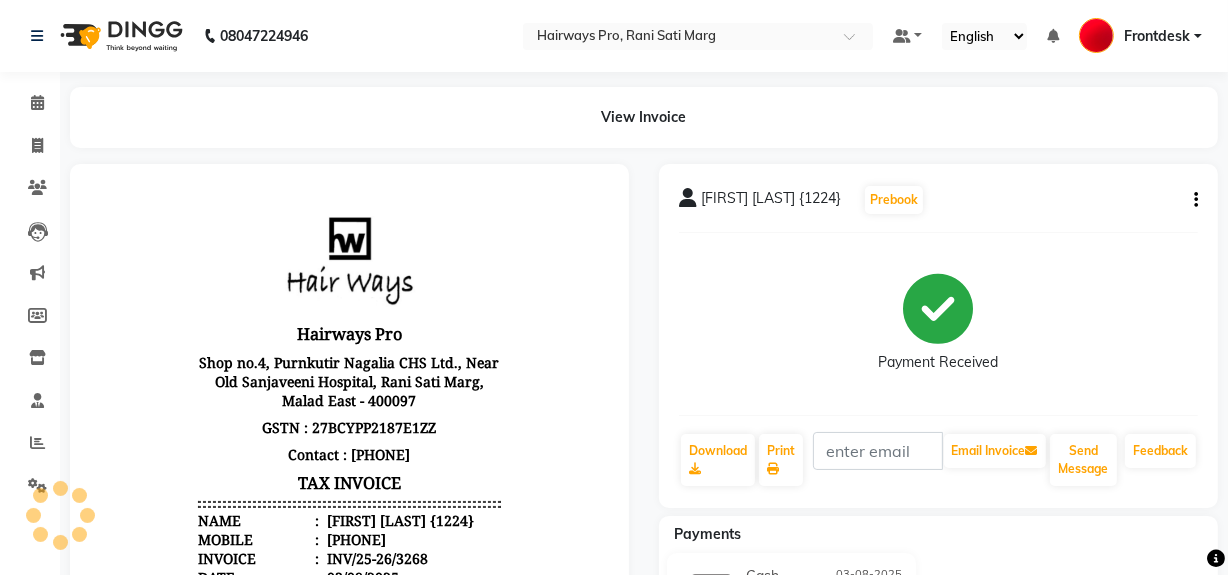 scroll, scrollTop: 0, scrollLeft: 0, axis: both 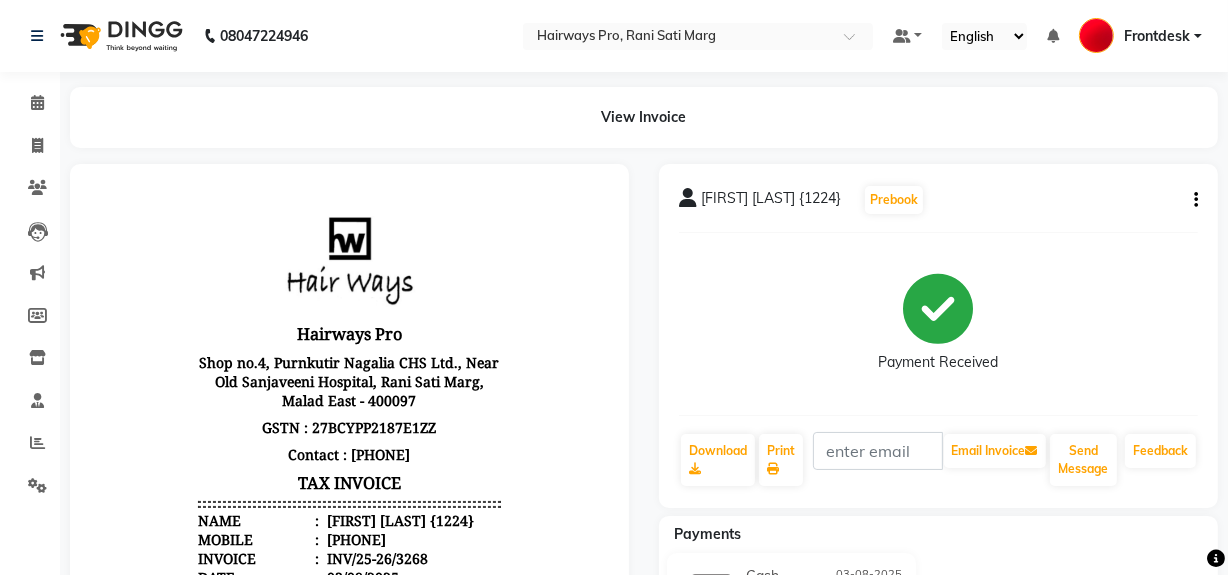 click 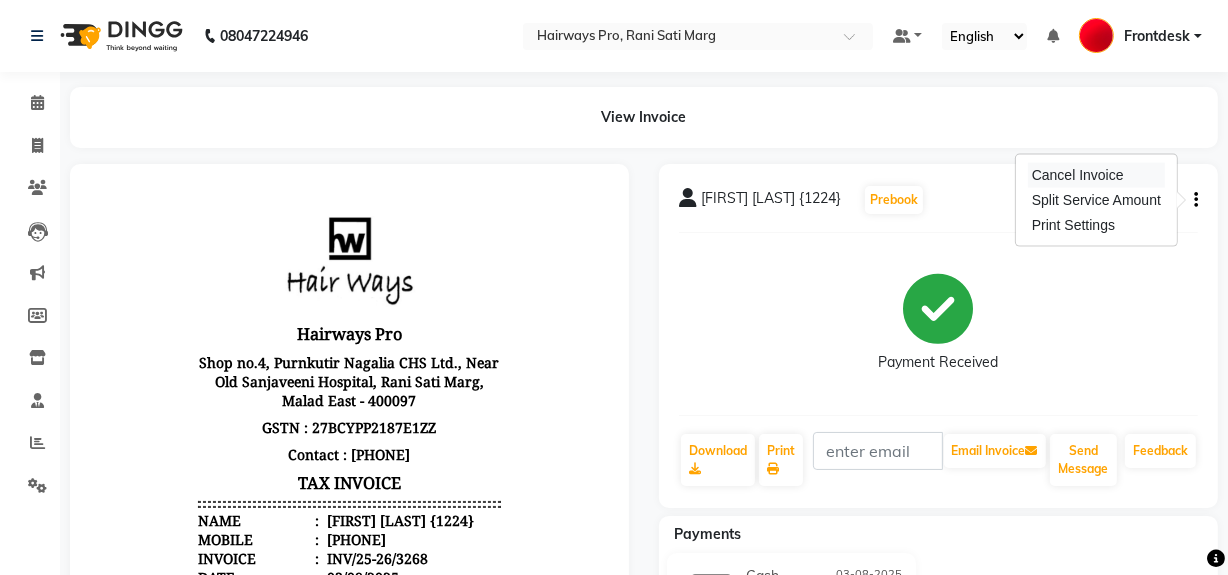 click on "Cancel Invoice" at bounding box center [1096, 175] 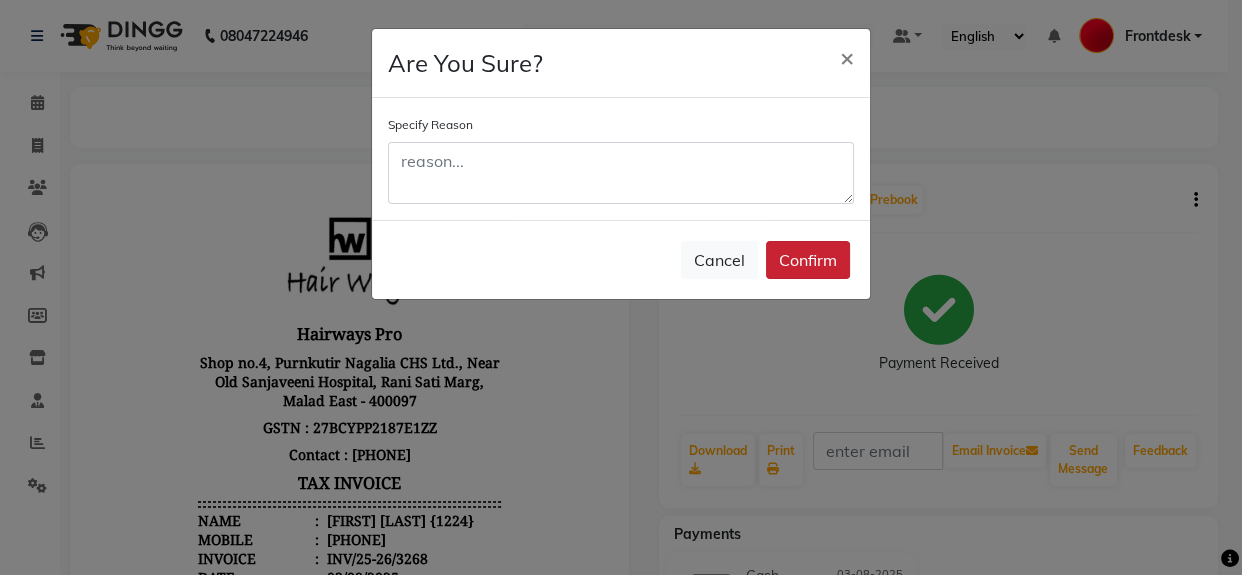 click on "Confirm" 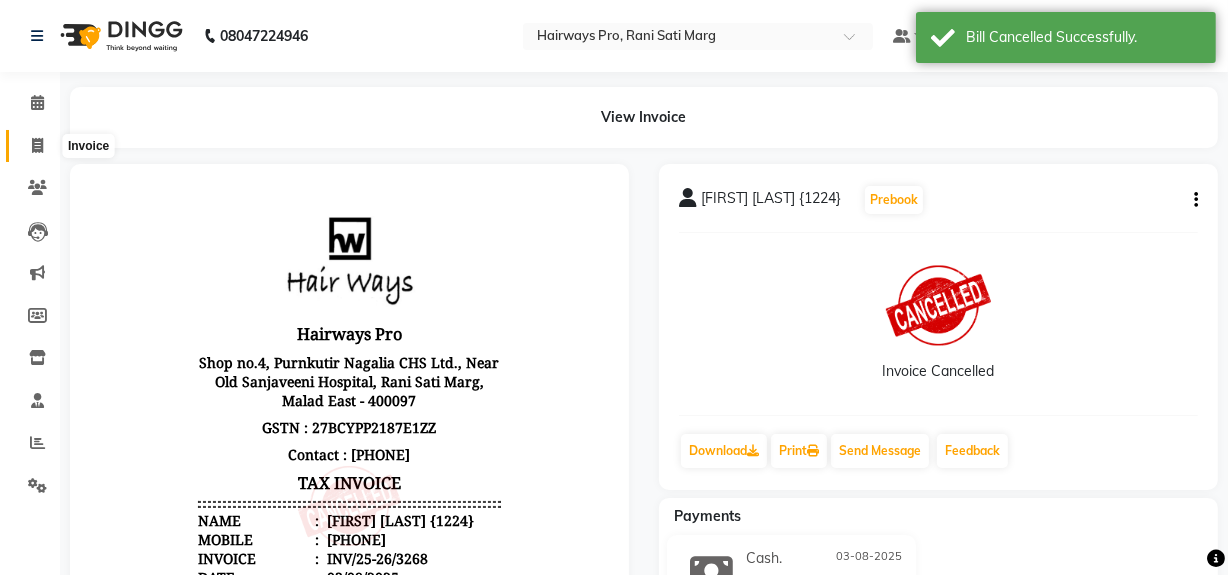 click 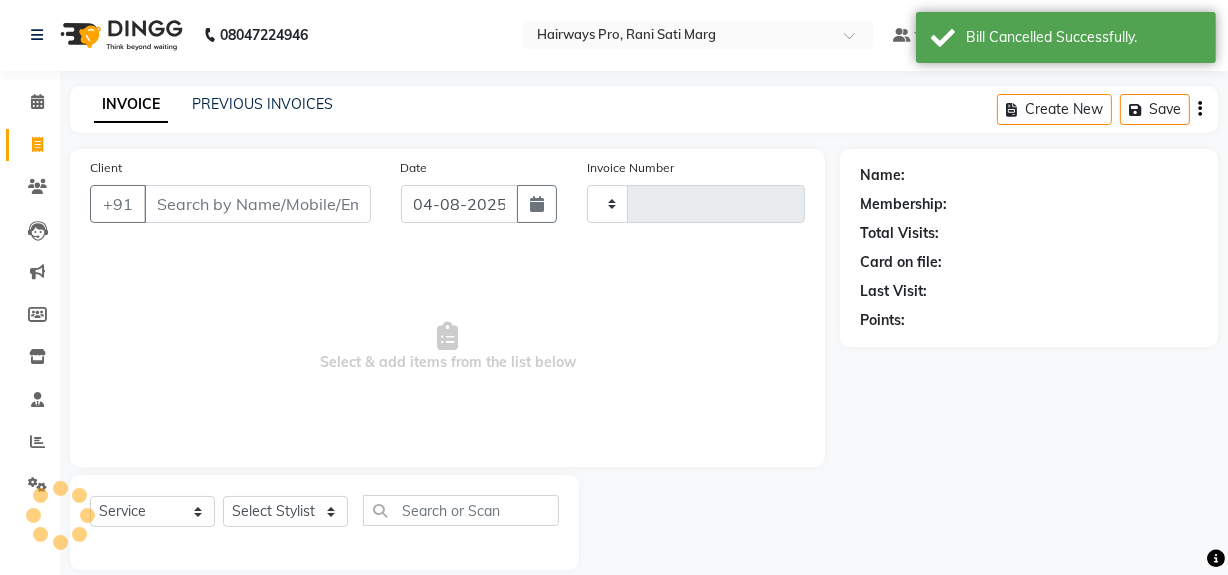 type on "2376" 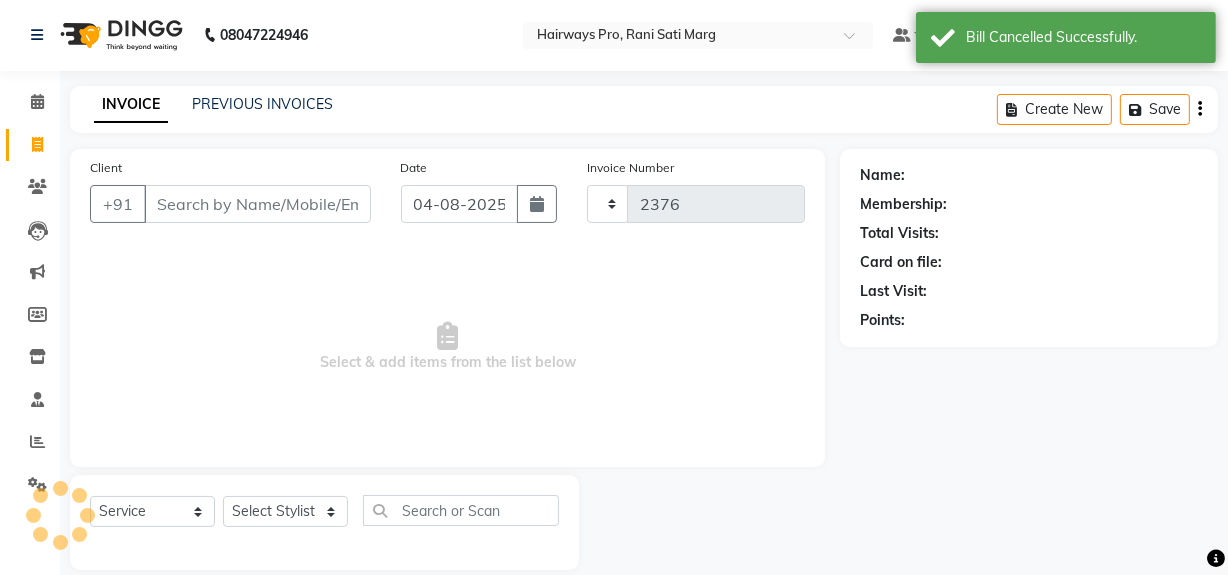scroll, scrollTop: 26, scrollLeft: 0, axis: vertical 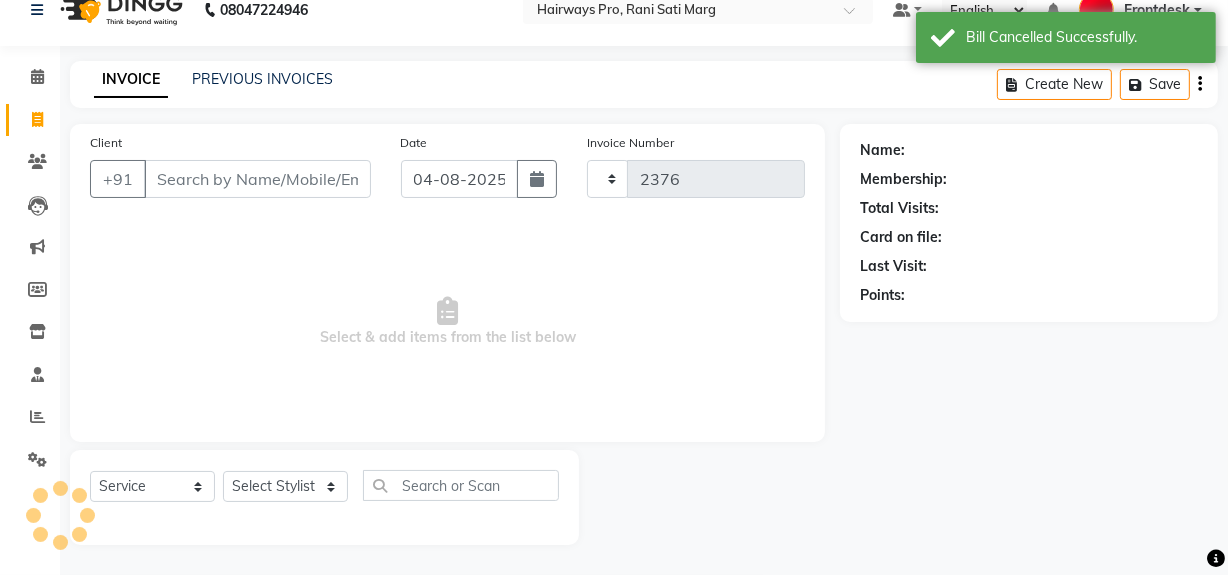 select on "787" 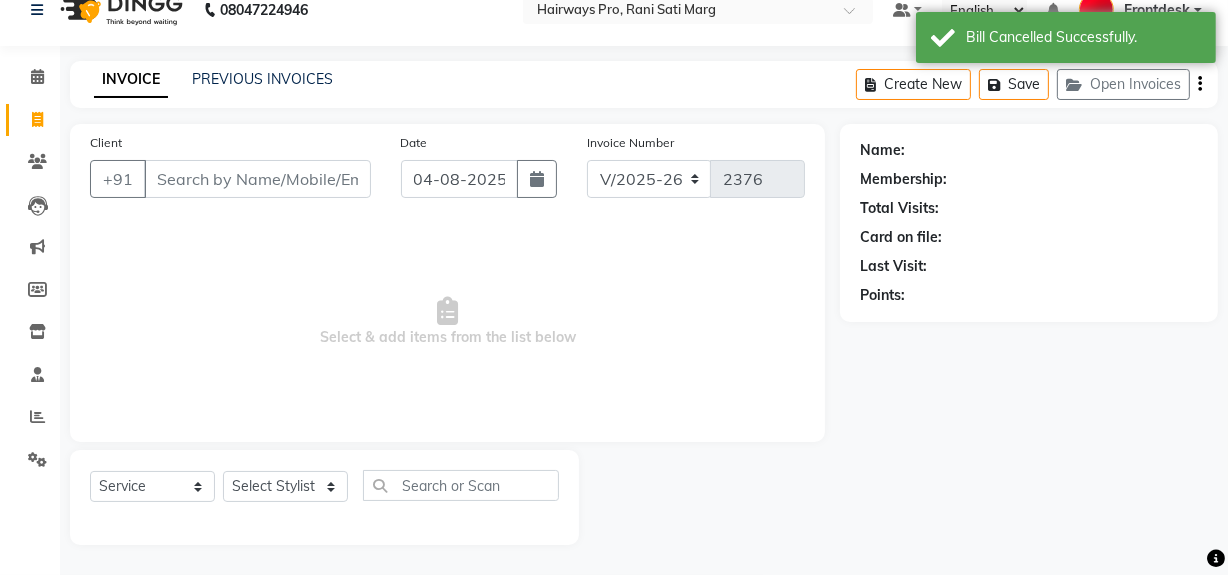 click on "Client" at bounding box center [257, 179] 